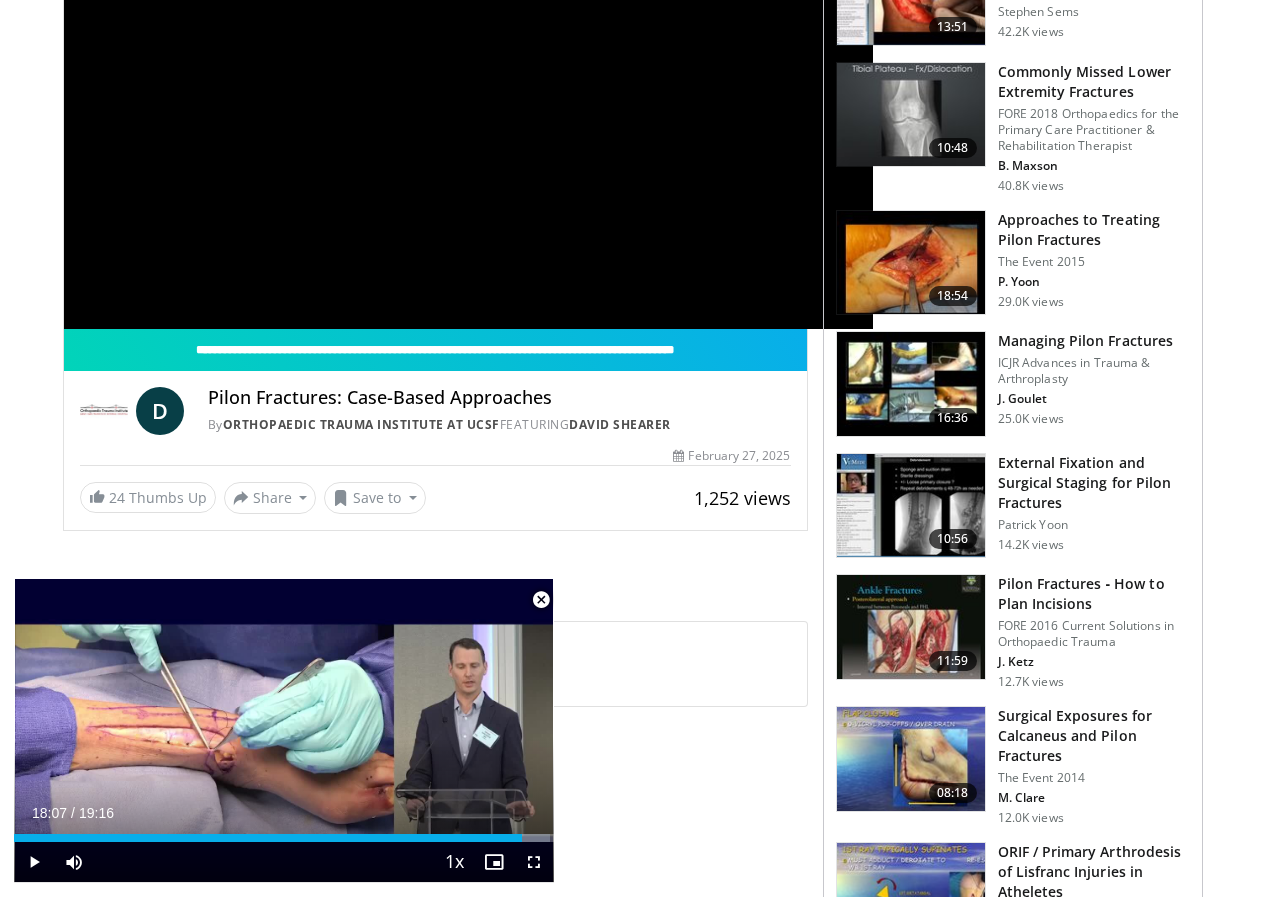 scroll, scrollTop: 0, scrollLeft: 0, axis: both 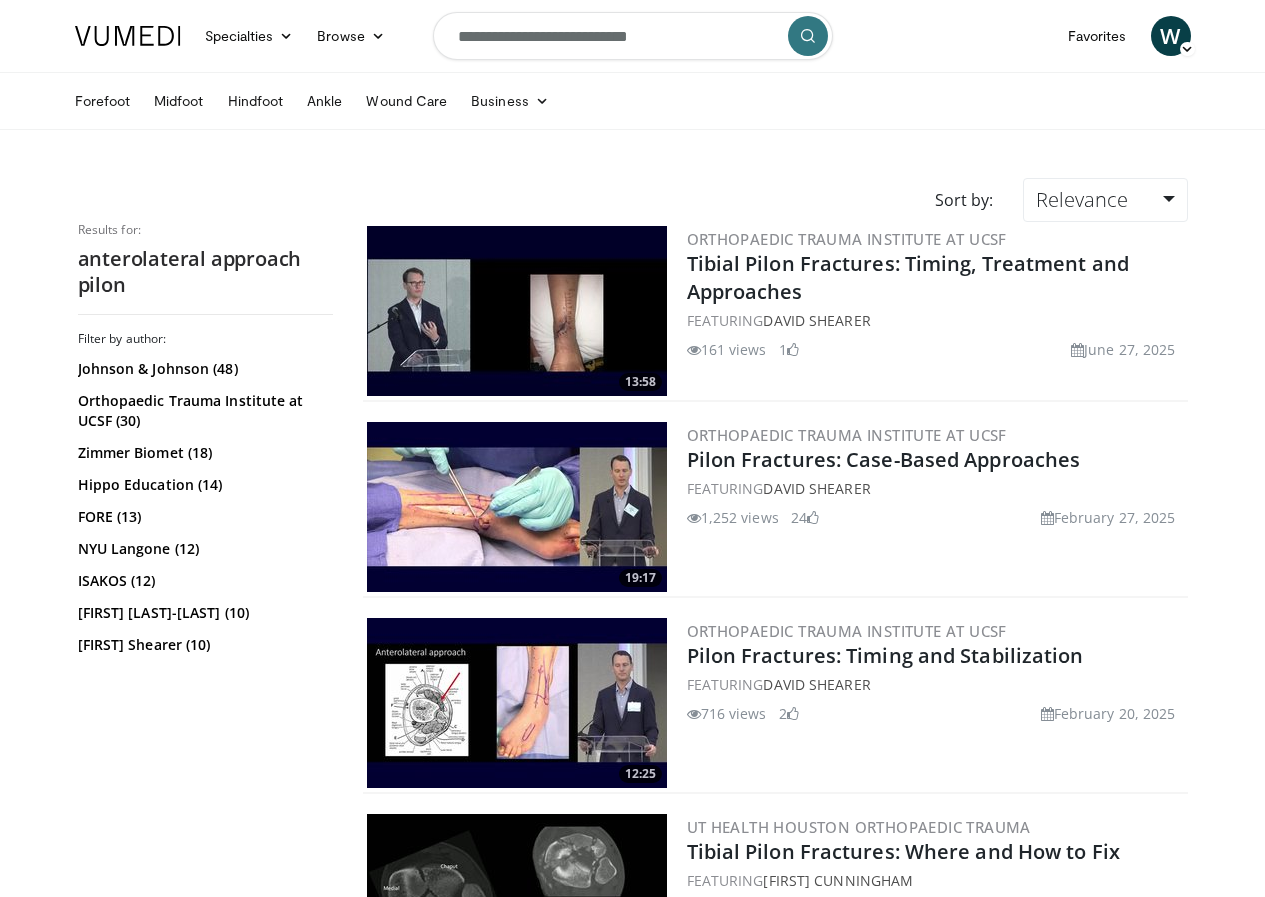 click at bounding box center [517, 311] 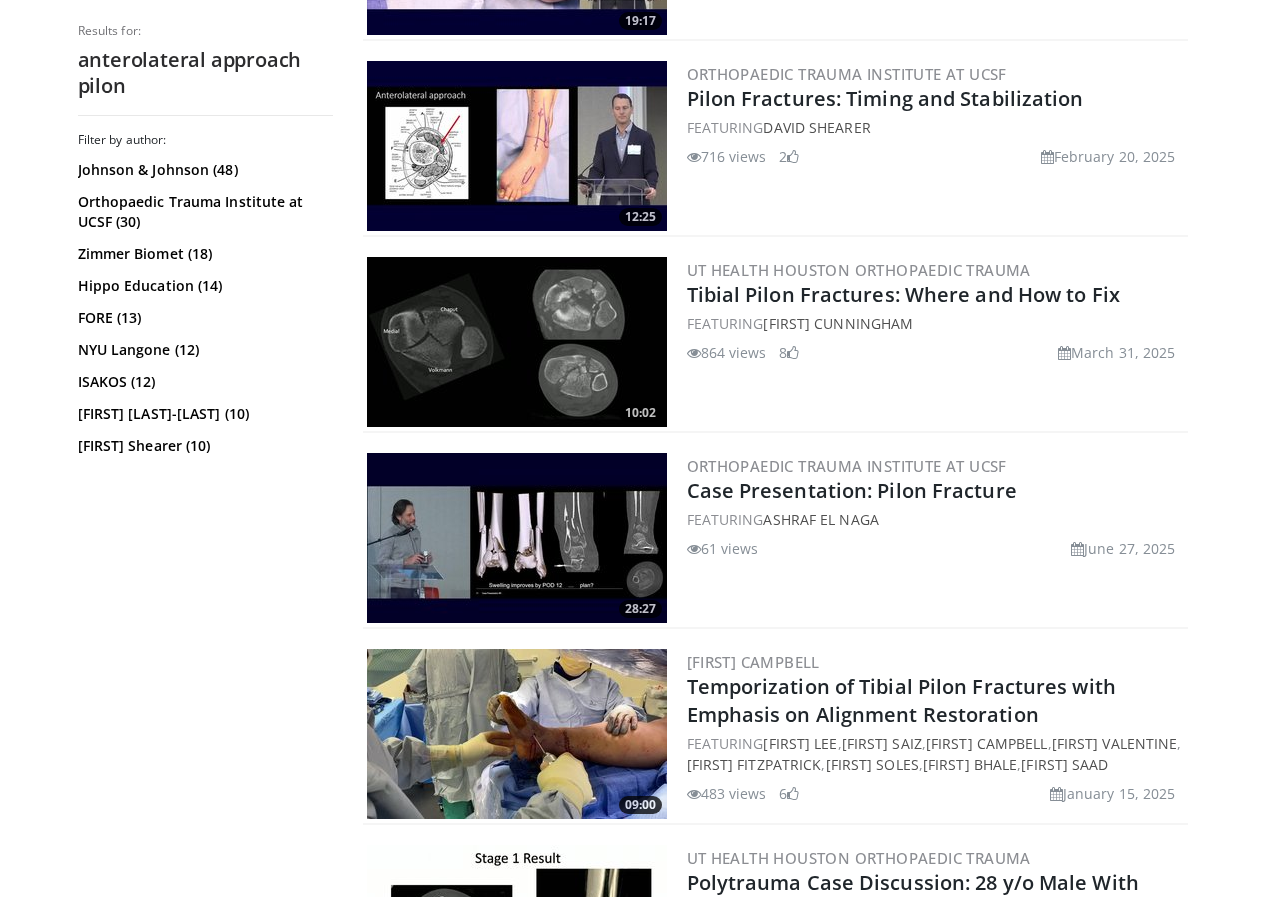 scroll, scrollTop: 500, scrollLeft: 0, axis: vertical 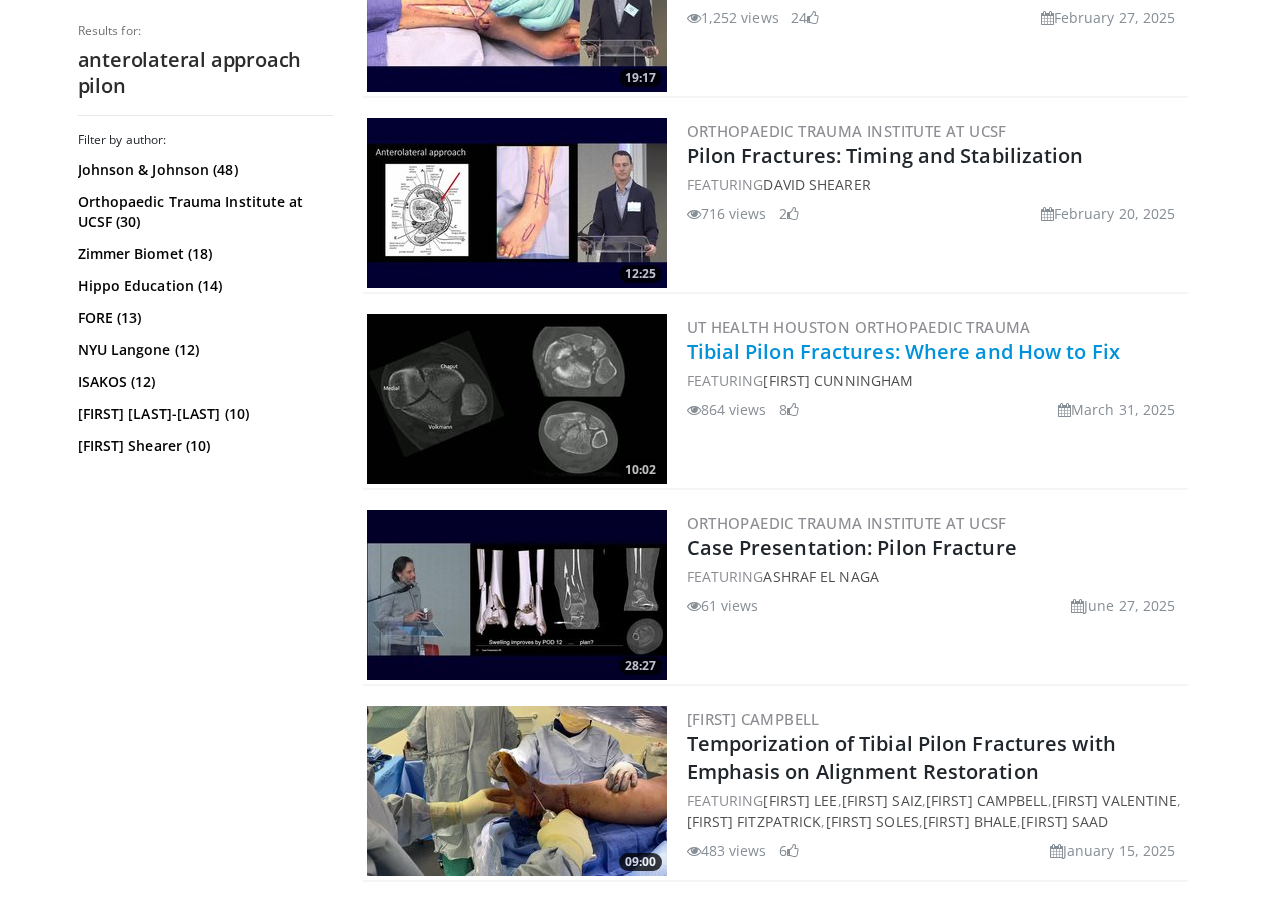 click on "Tibial Pilon Fractures: Where and How to Fix" at bounding box center (903, 351) 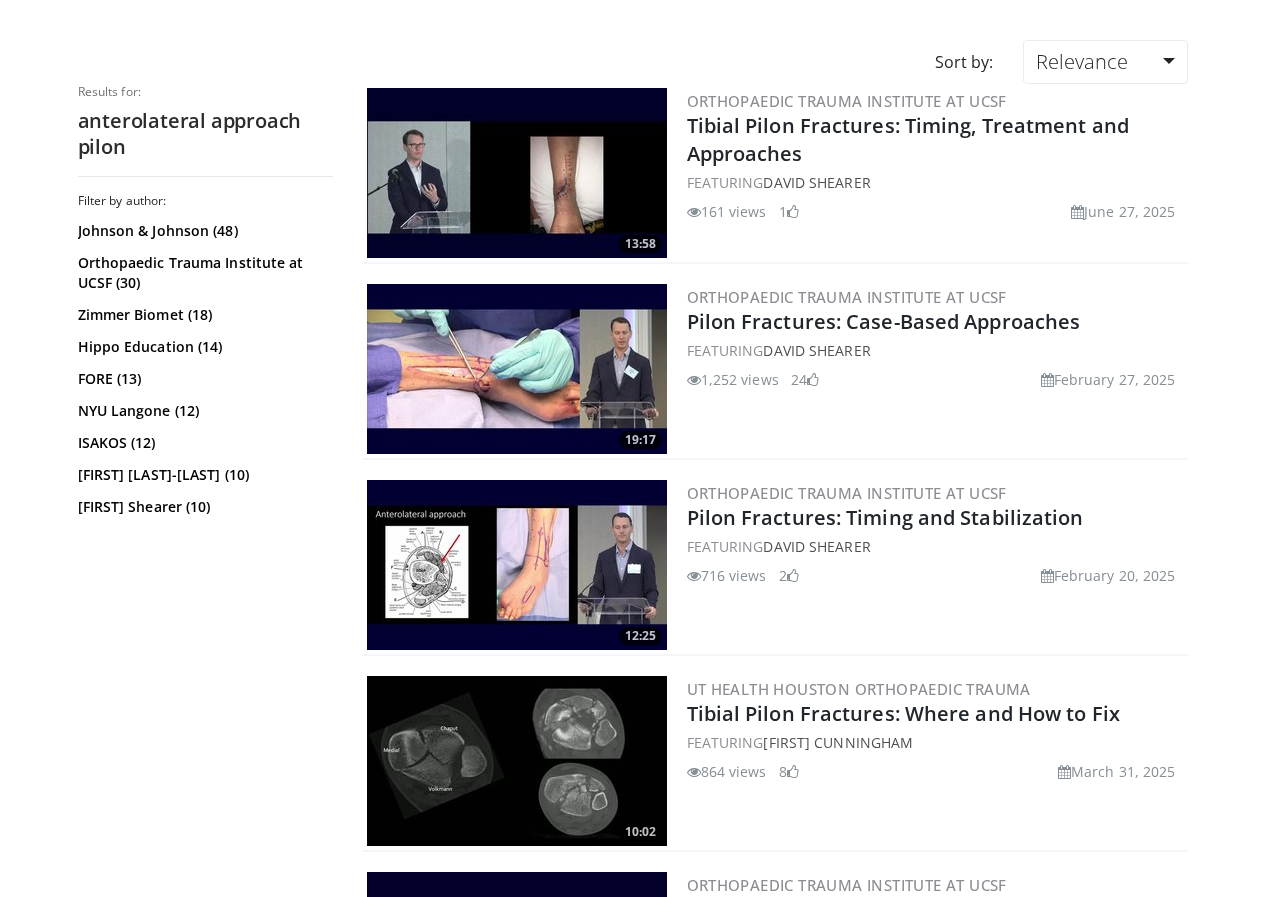 scroll, scrollTop: 0, scrollLeft: 0, axis: both 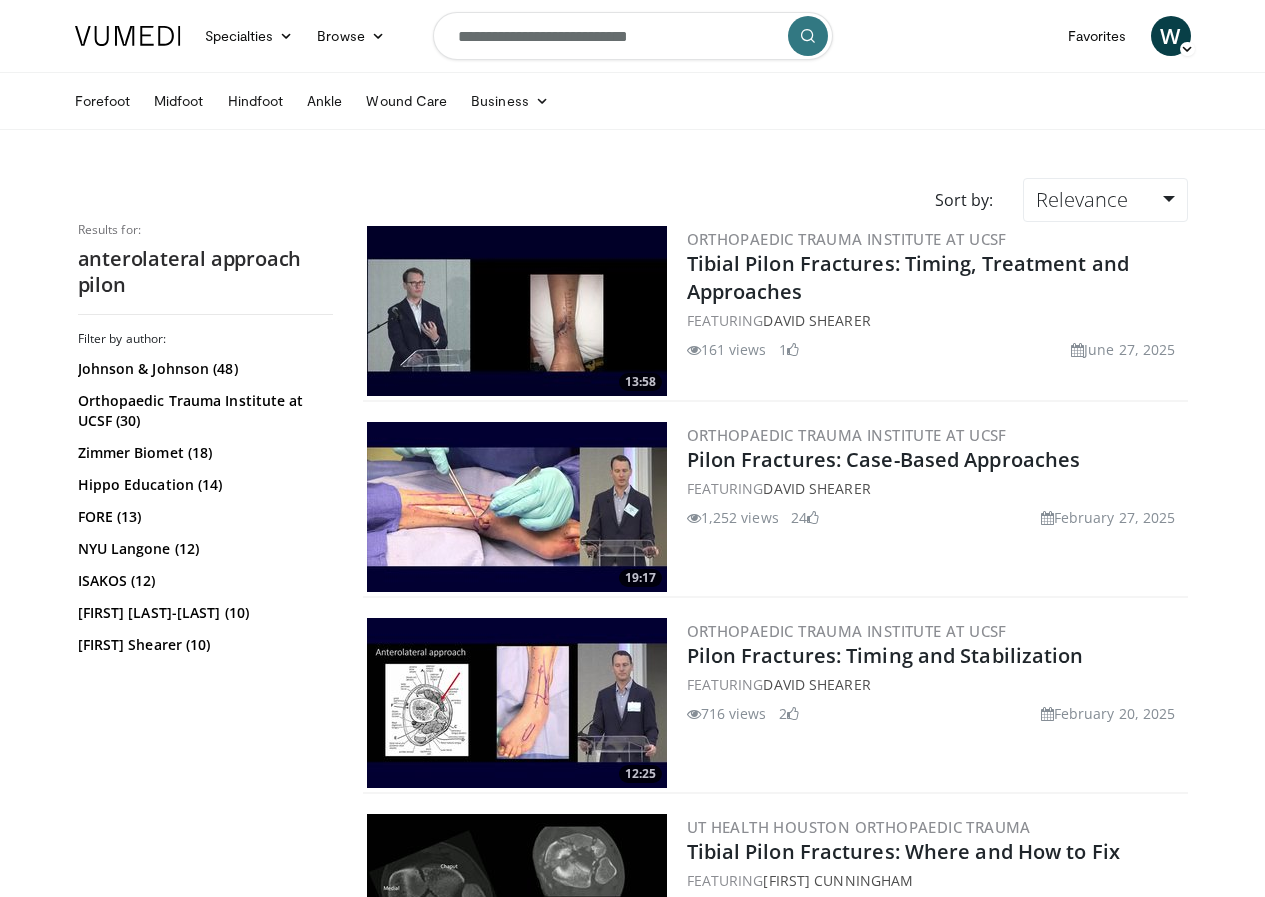 drag, startPoint x: 829, startPoint y: 341, endPoint x: 781, endPoint y: 195, distance: 153.68799 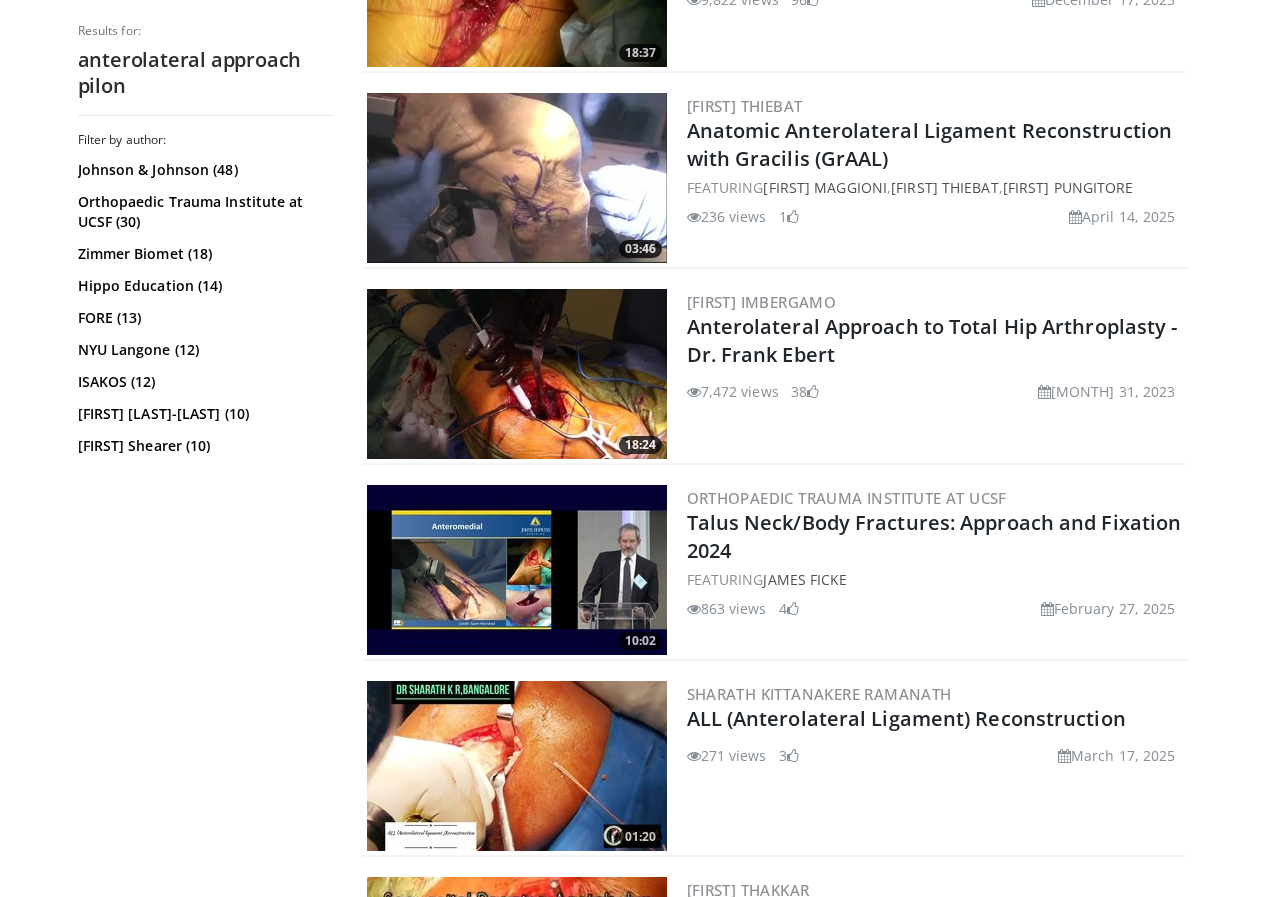 scroll, scrollTop: 1700, scrollLeft: 0, axis: vertical 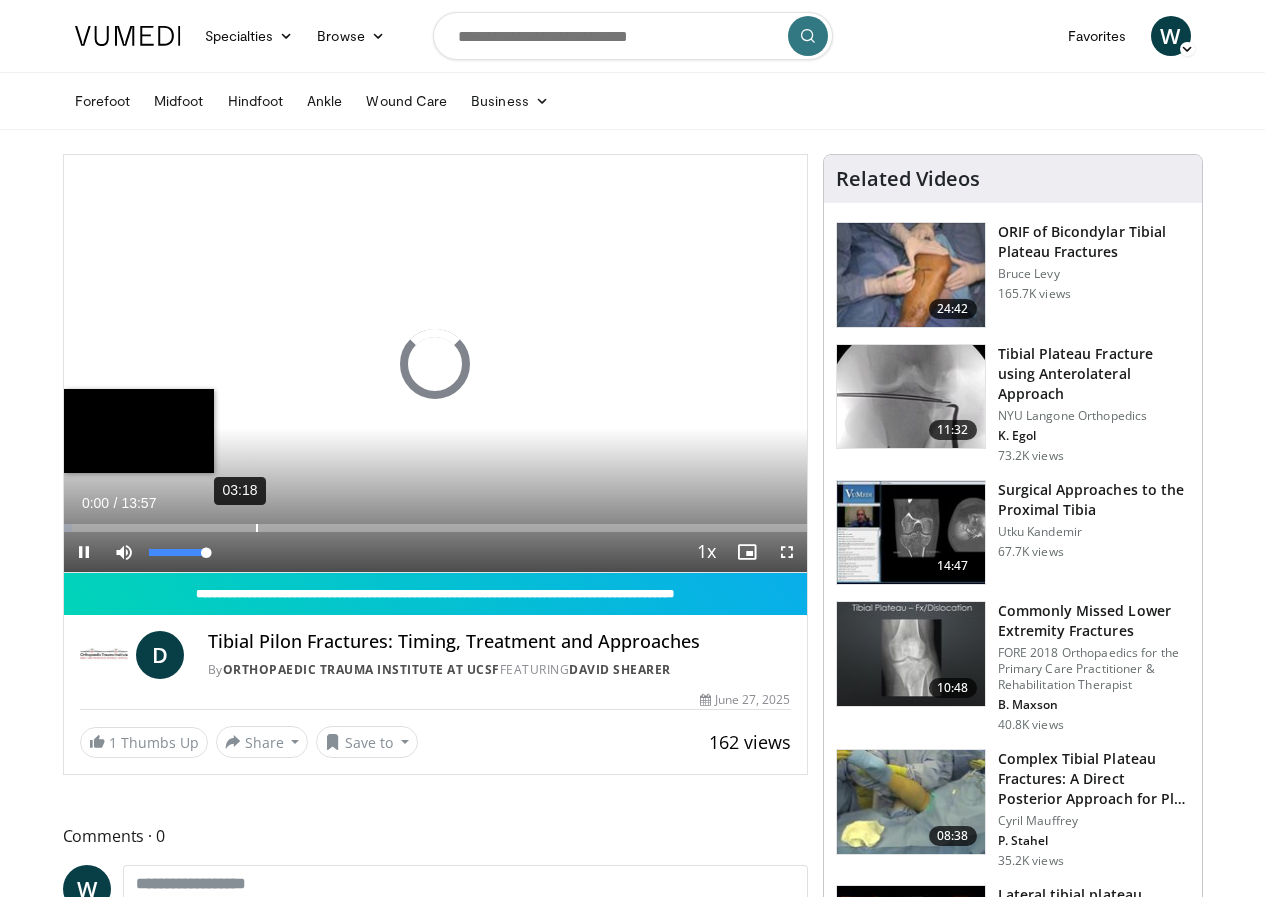 click on "Loaded :  1.19% 03:18 00:00" at bounding box center [435, 522] 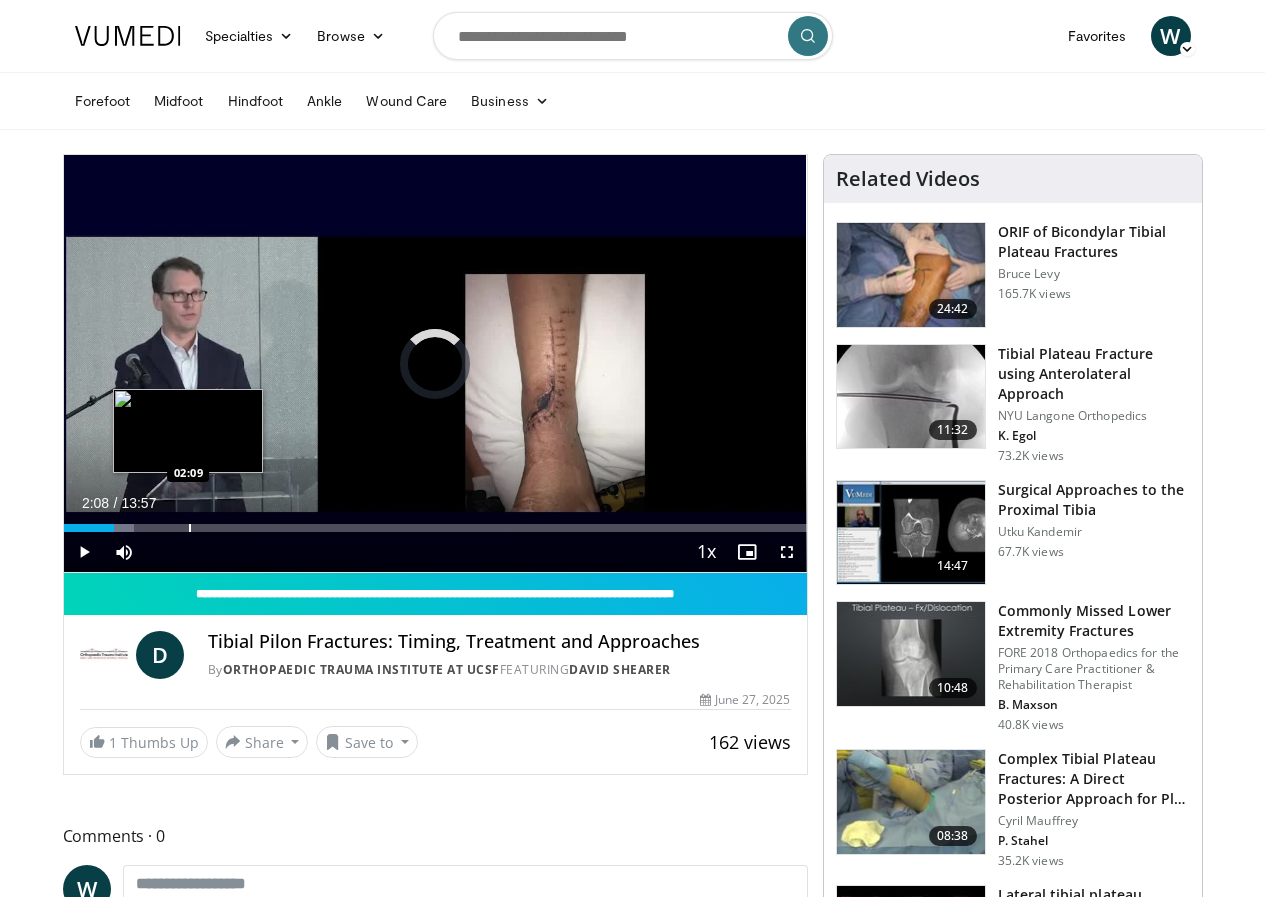 click at bounding box center (190, 528) 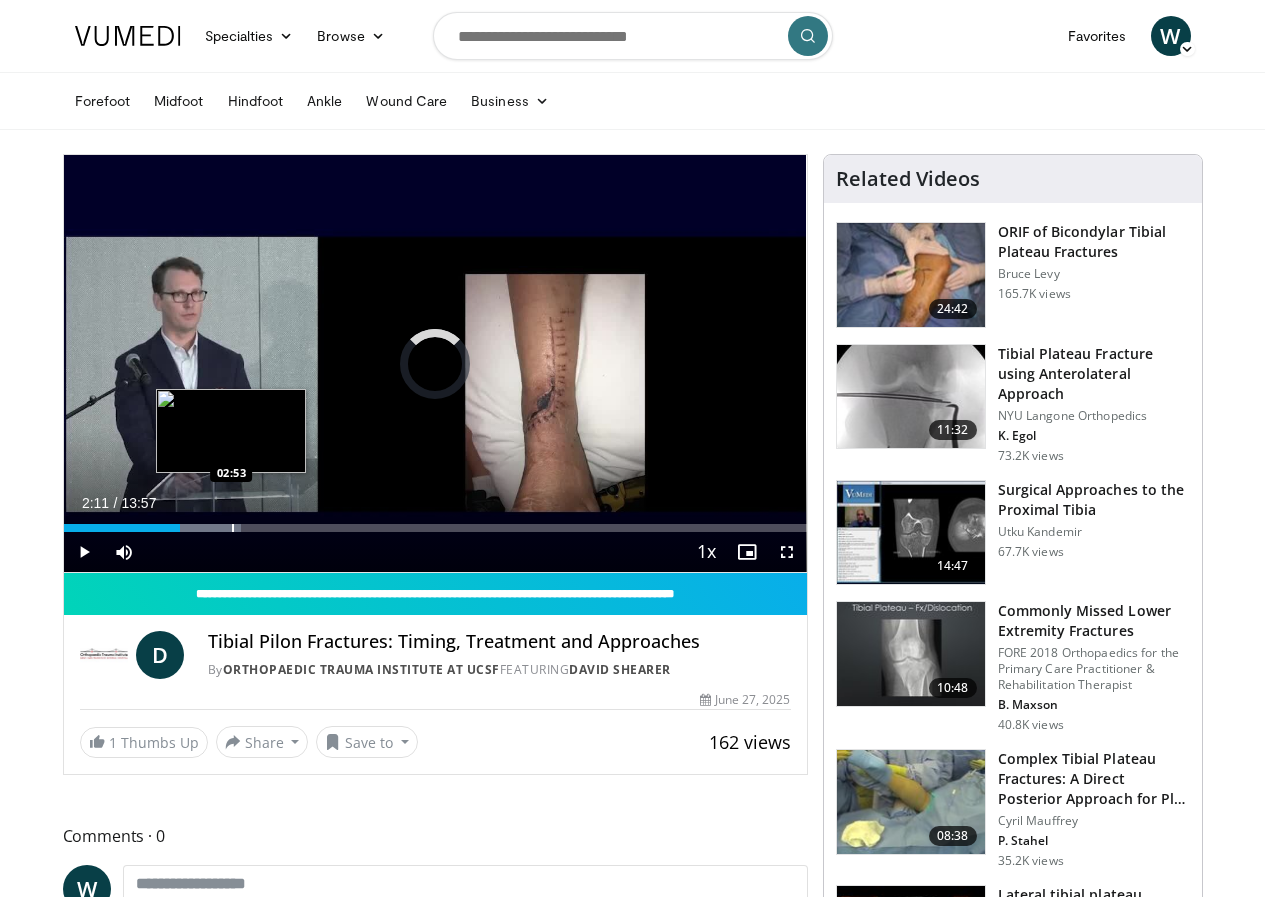 click on "Loaded :  23.83% 02:11 02:53" at bounding box center (435, 522) 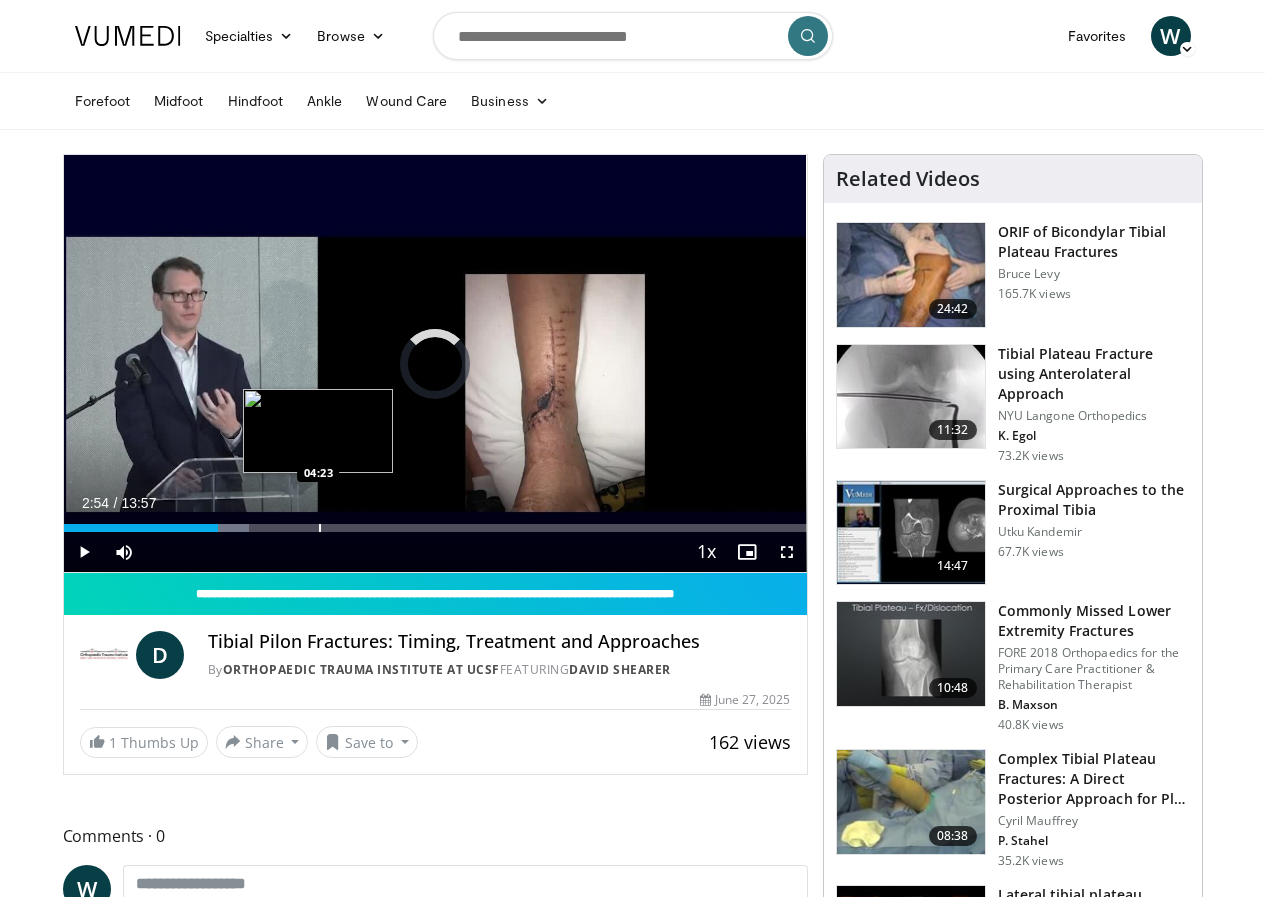 click on "Loaded :  25.02% 02:54 04:23" at bounding box center (435, 522) 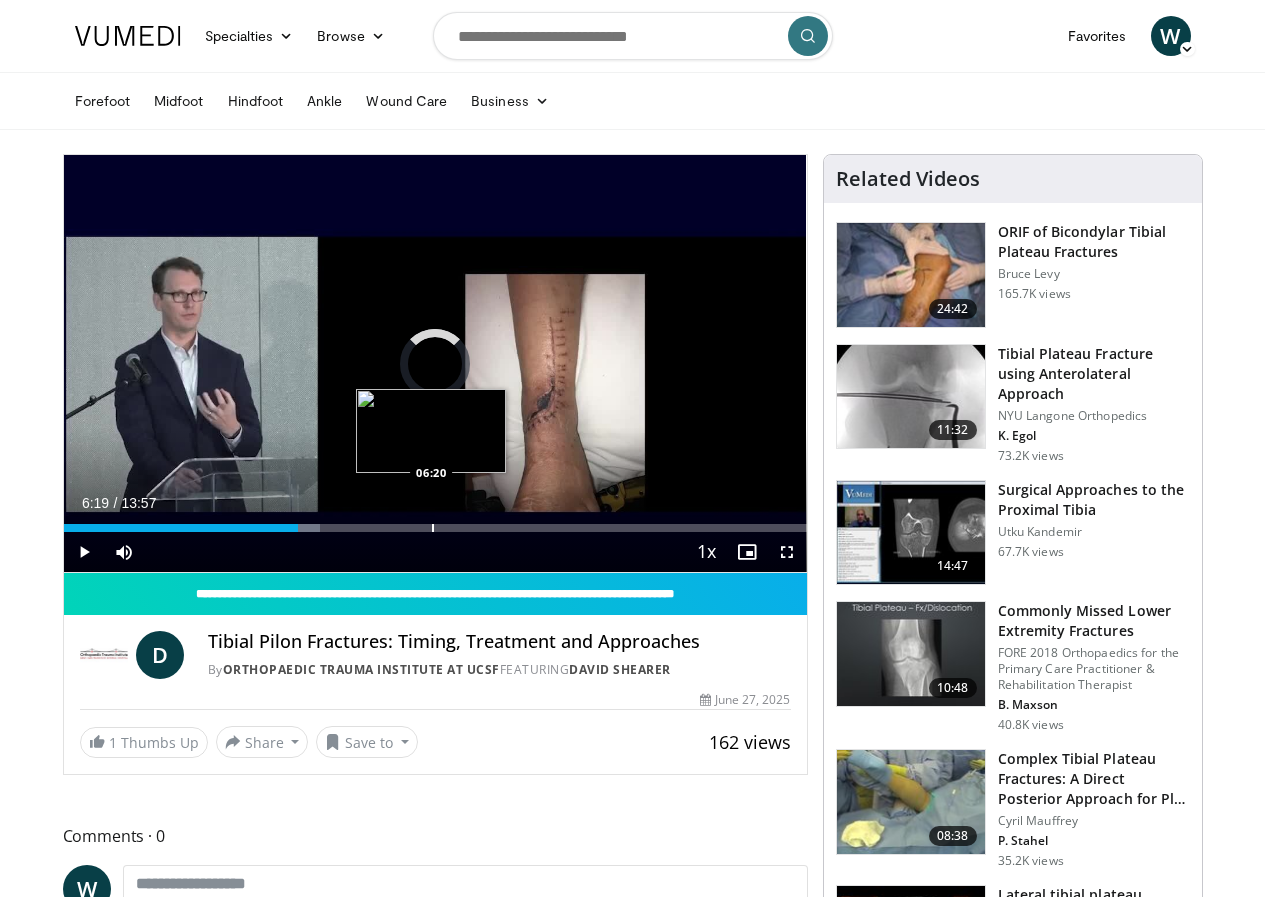 click at bounding box center (433, 528) 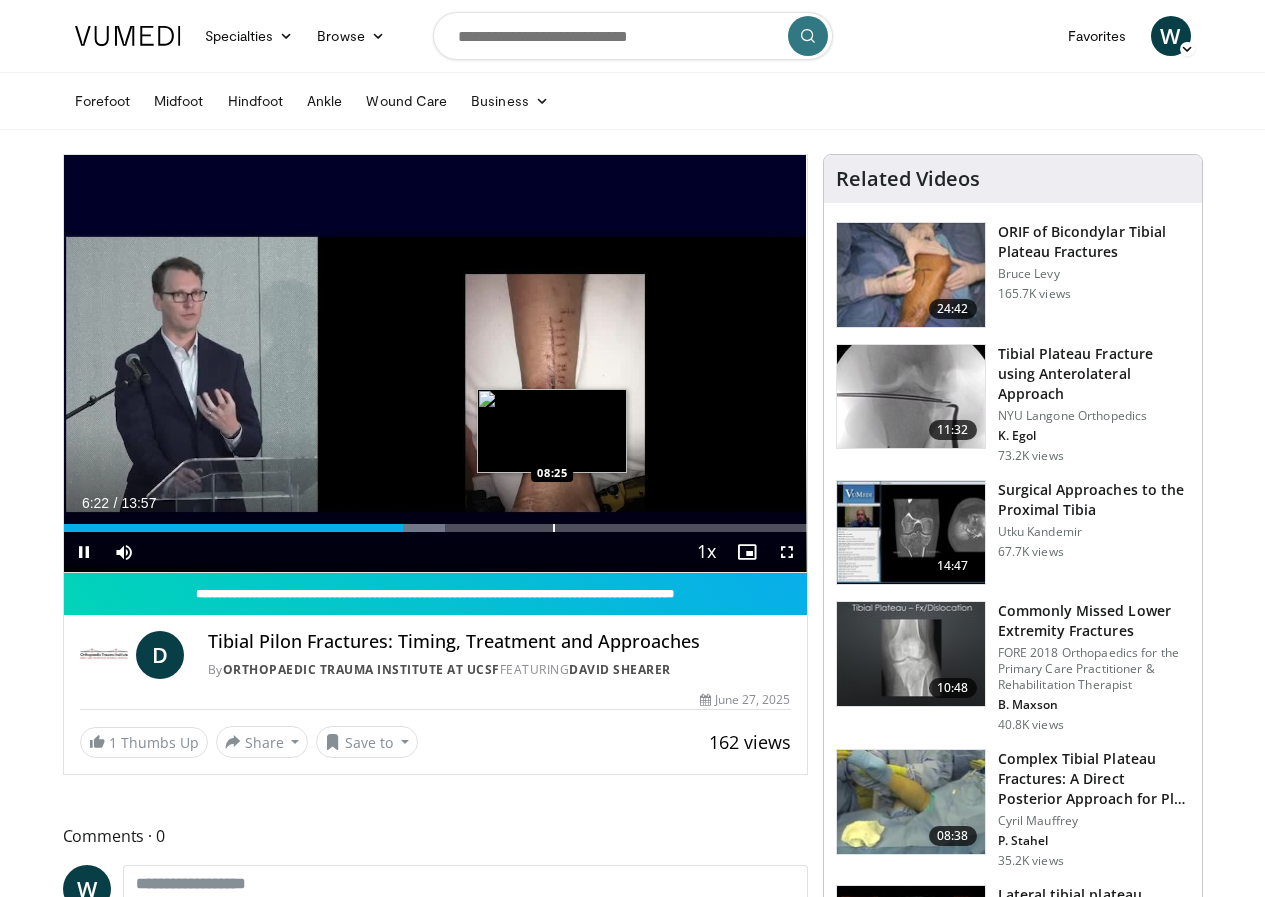 click at bounding box center [554, 528] 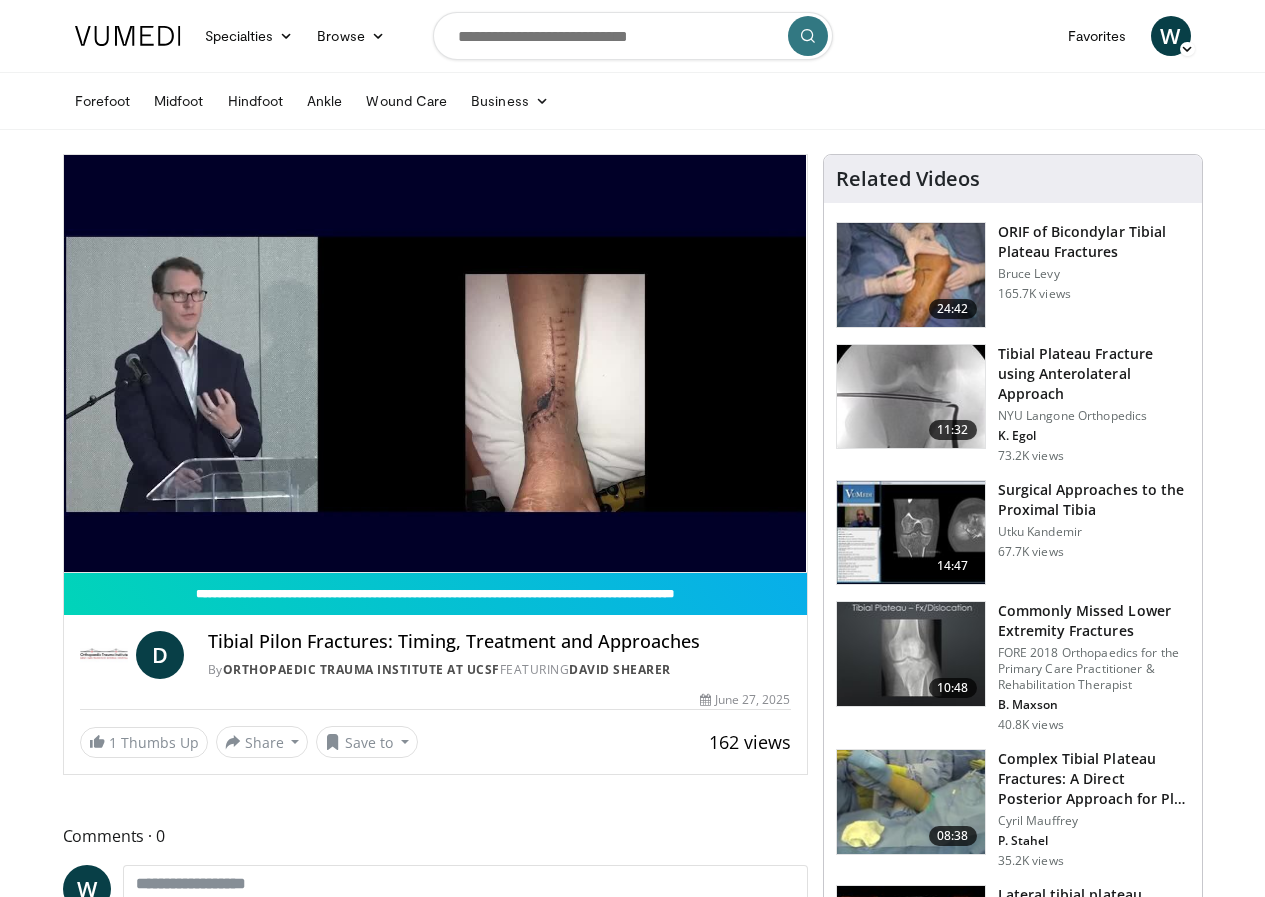 click on "10 seconds
Tap to unmute" at bounding box center (435, 363) 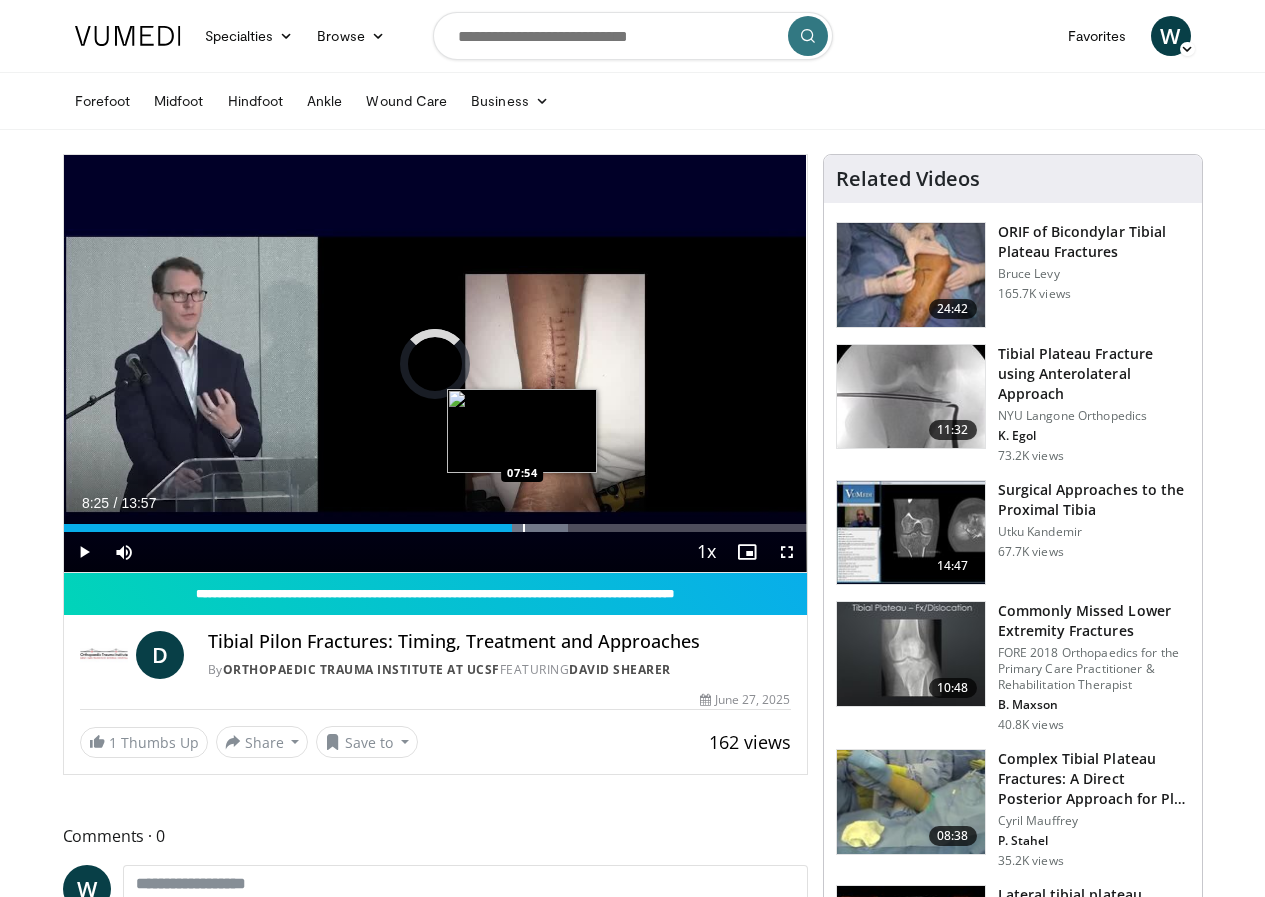 click on "Loaded :  67.93% 08:25 07:54" at bounding box center (435, 522) 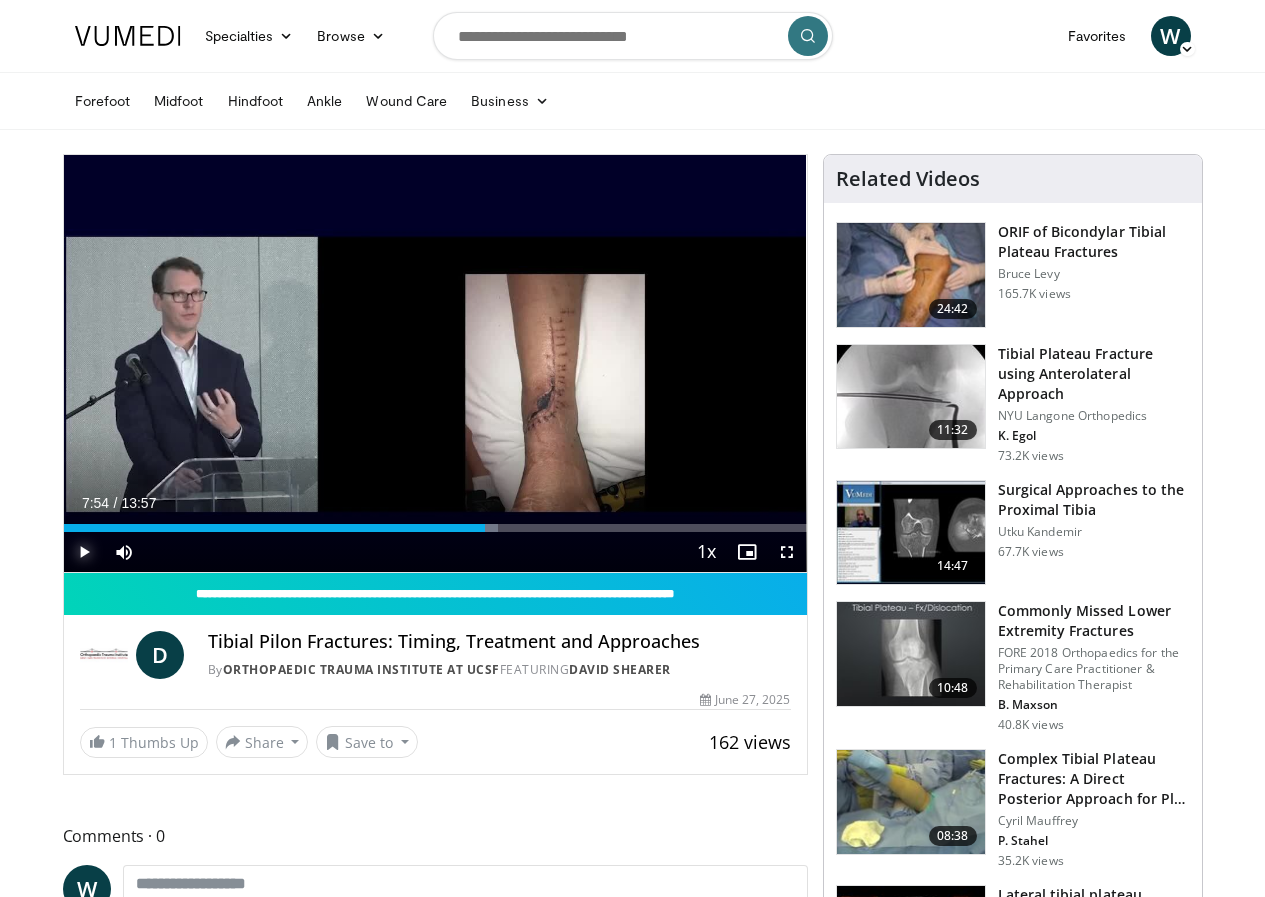 click at bounding box center [84, 552] 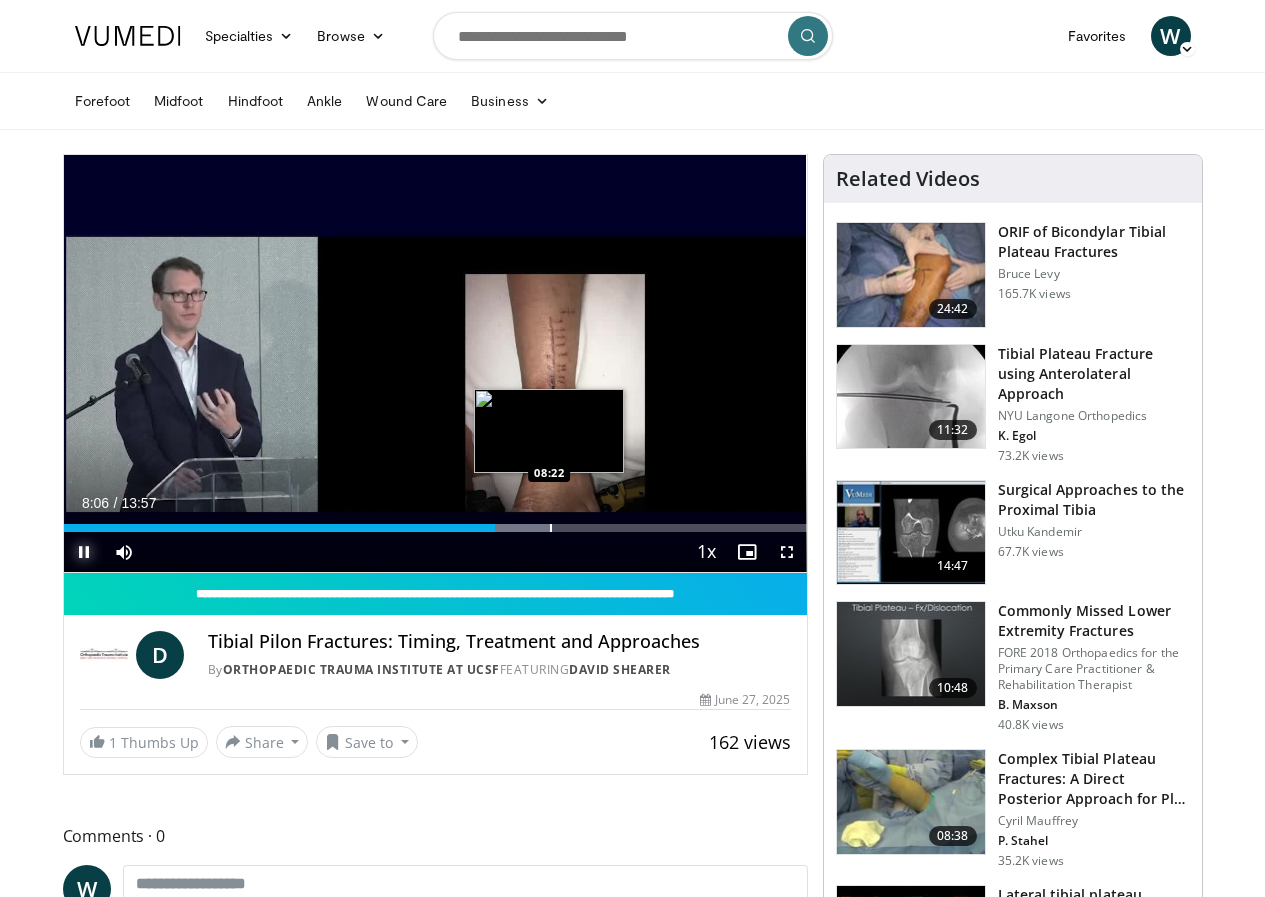click at bounding box center (551, 528) 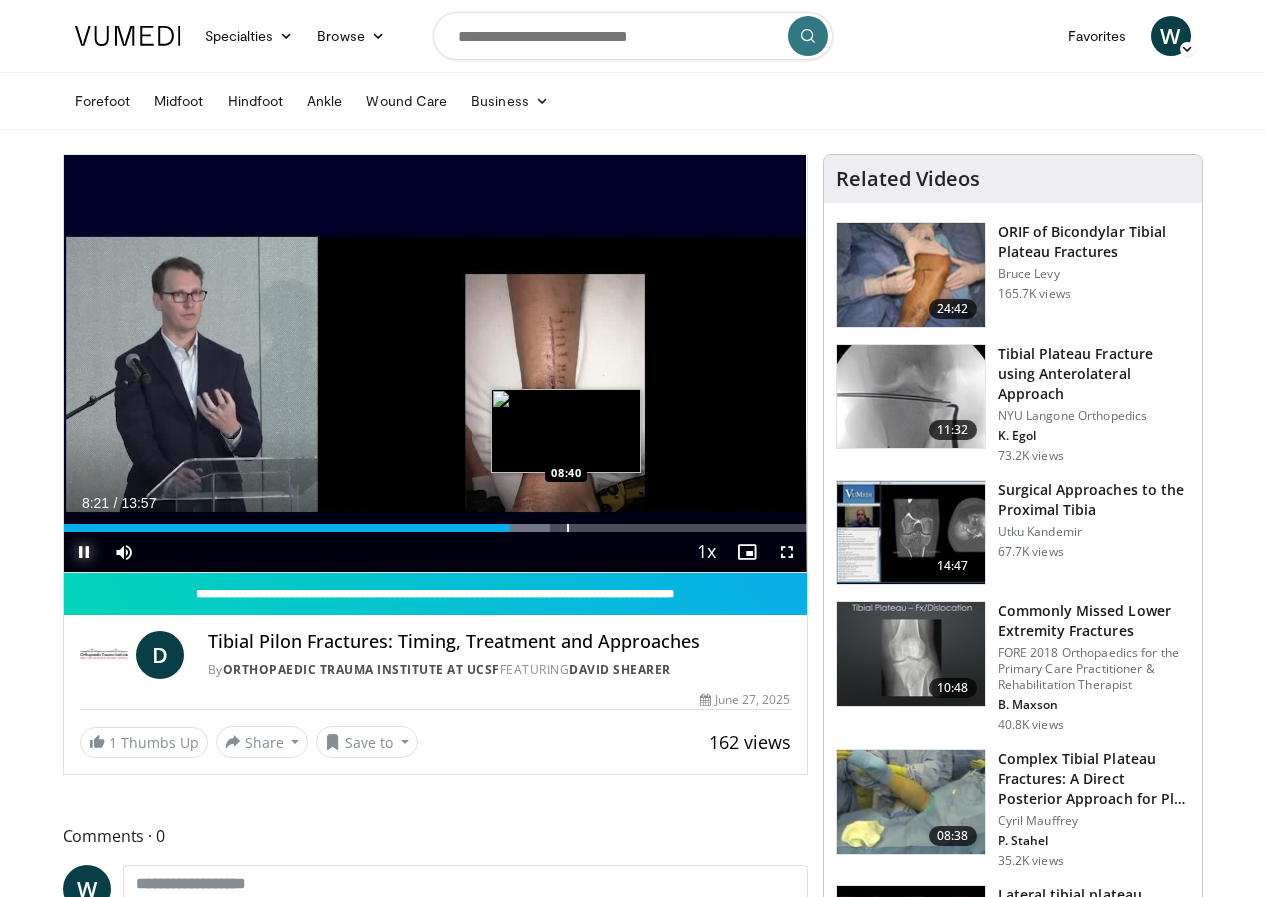 click at bounding box center [568, 528] 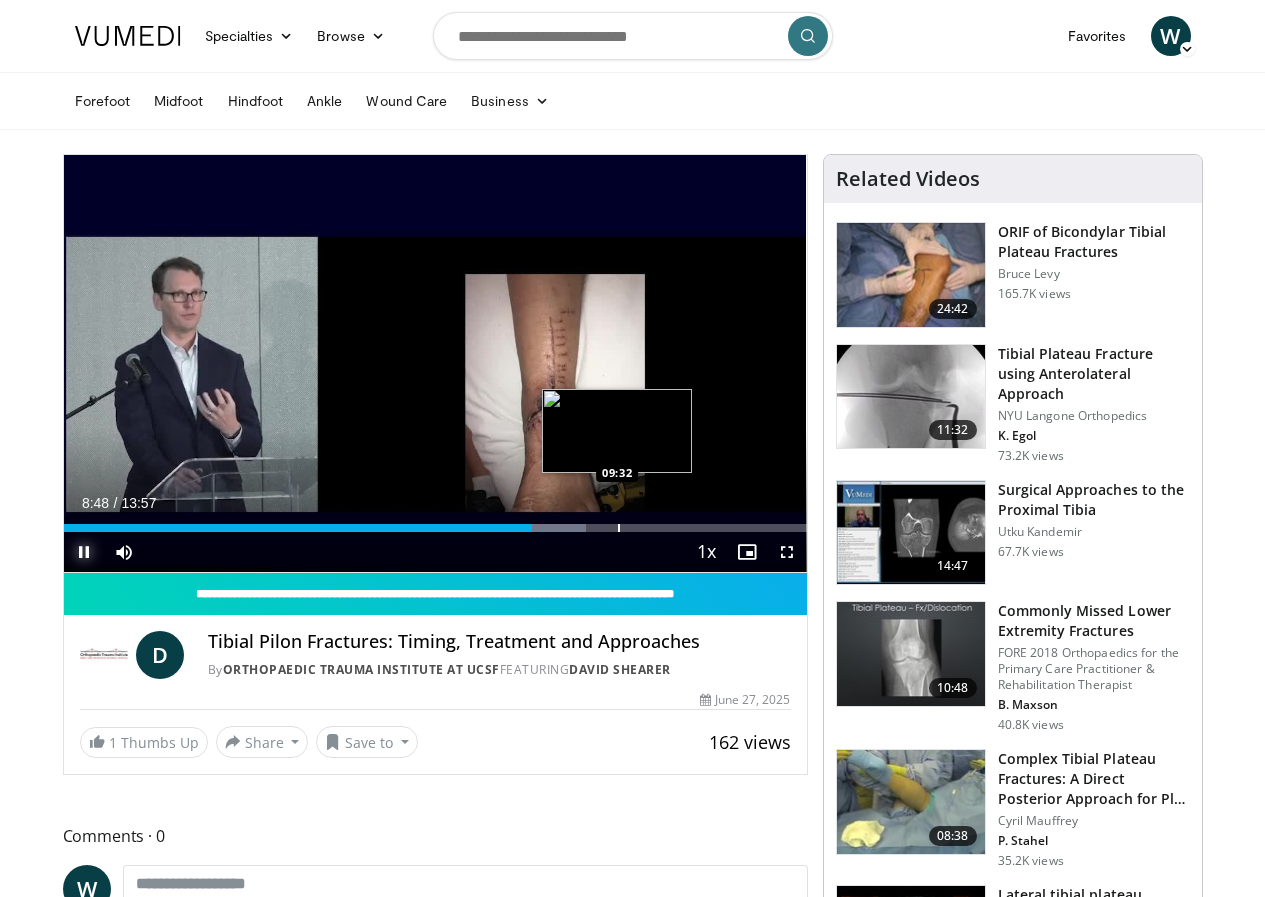 click at bounding box center [619, 528] 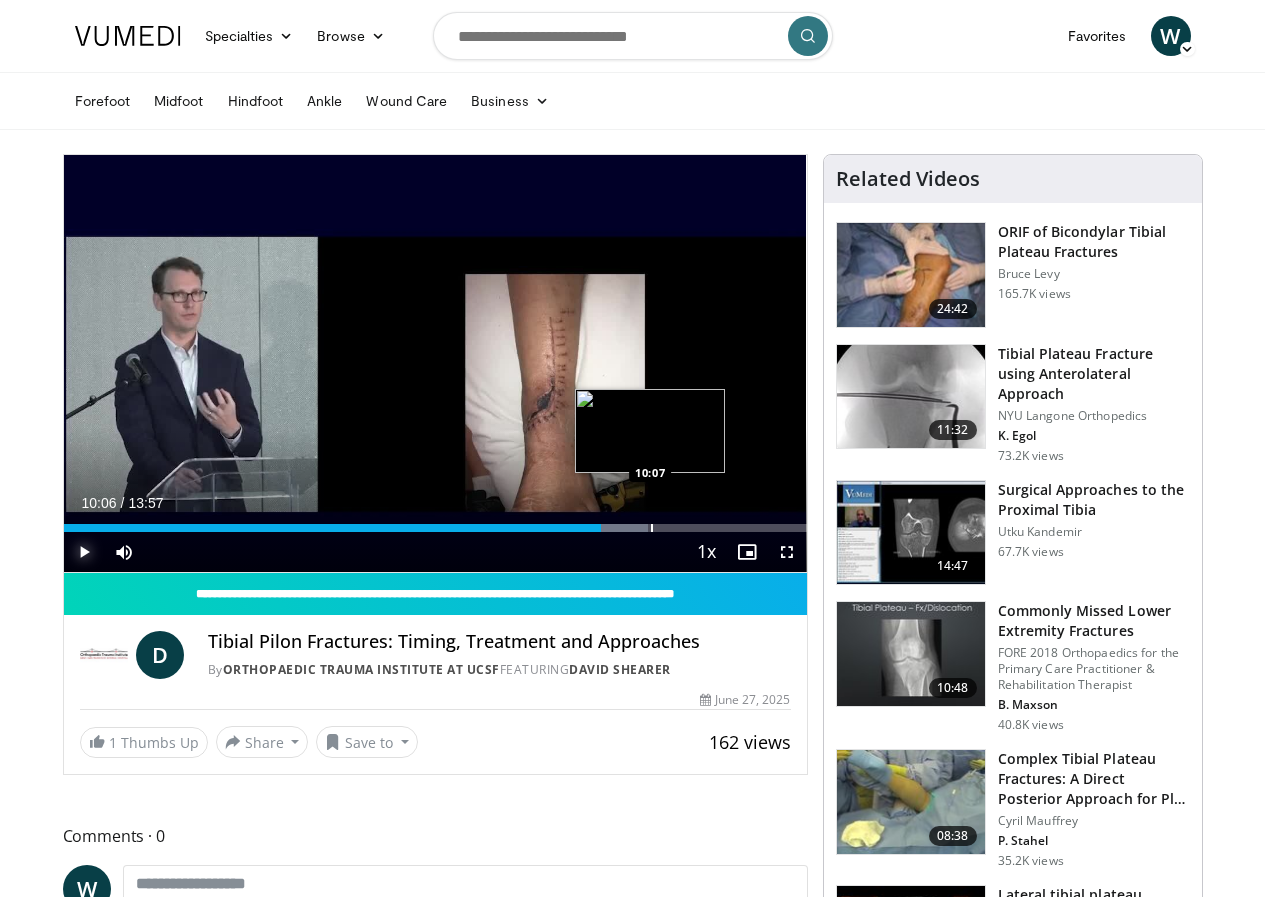 click at bounding box center [652, 528] 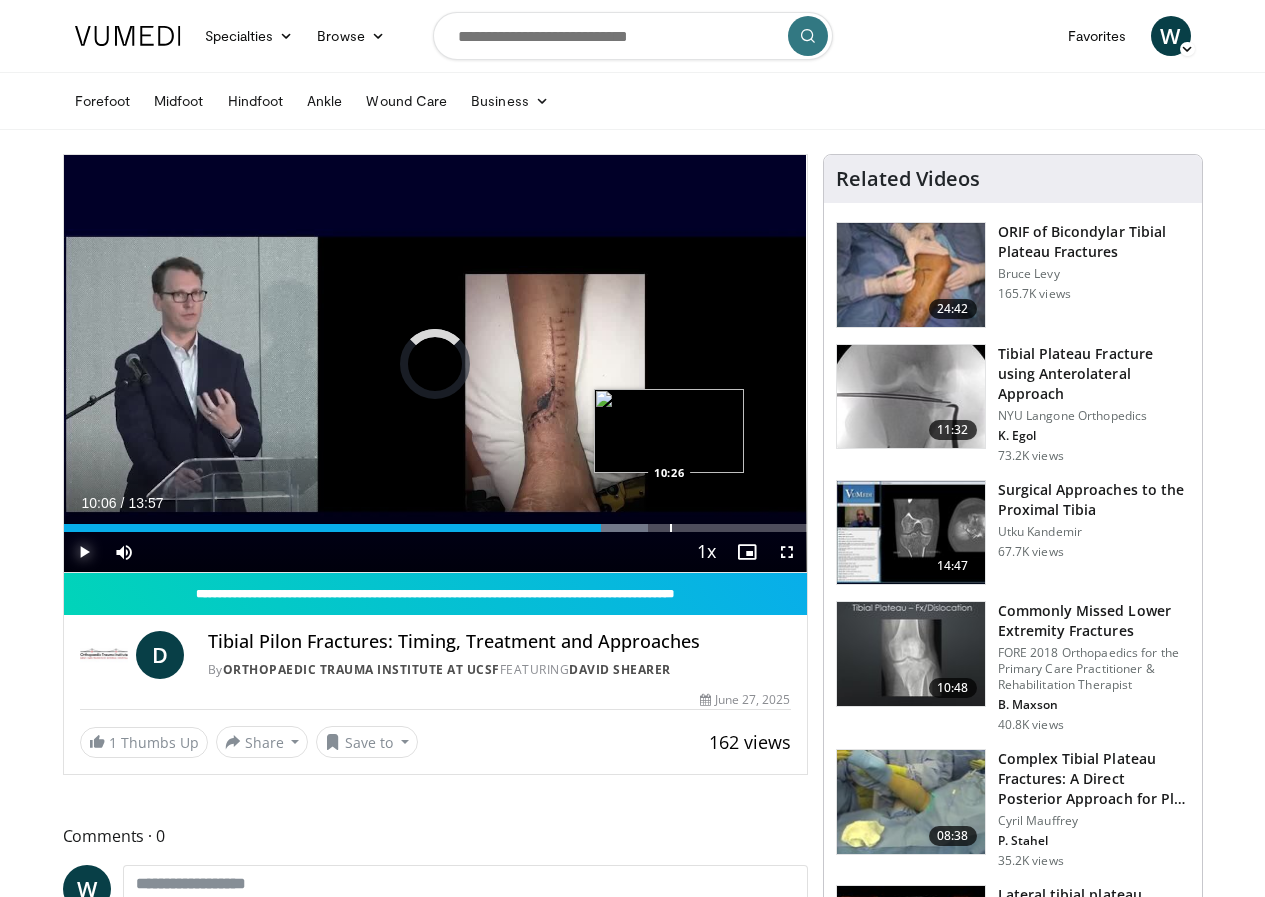 click on "Loaded :  78.65% 10:06 10:26" at bounding box center [435, 528] 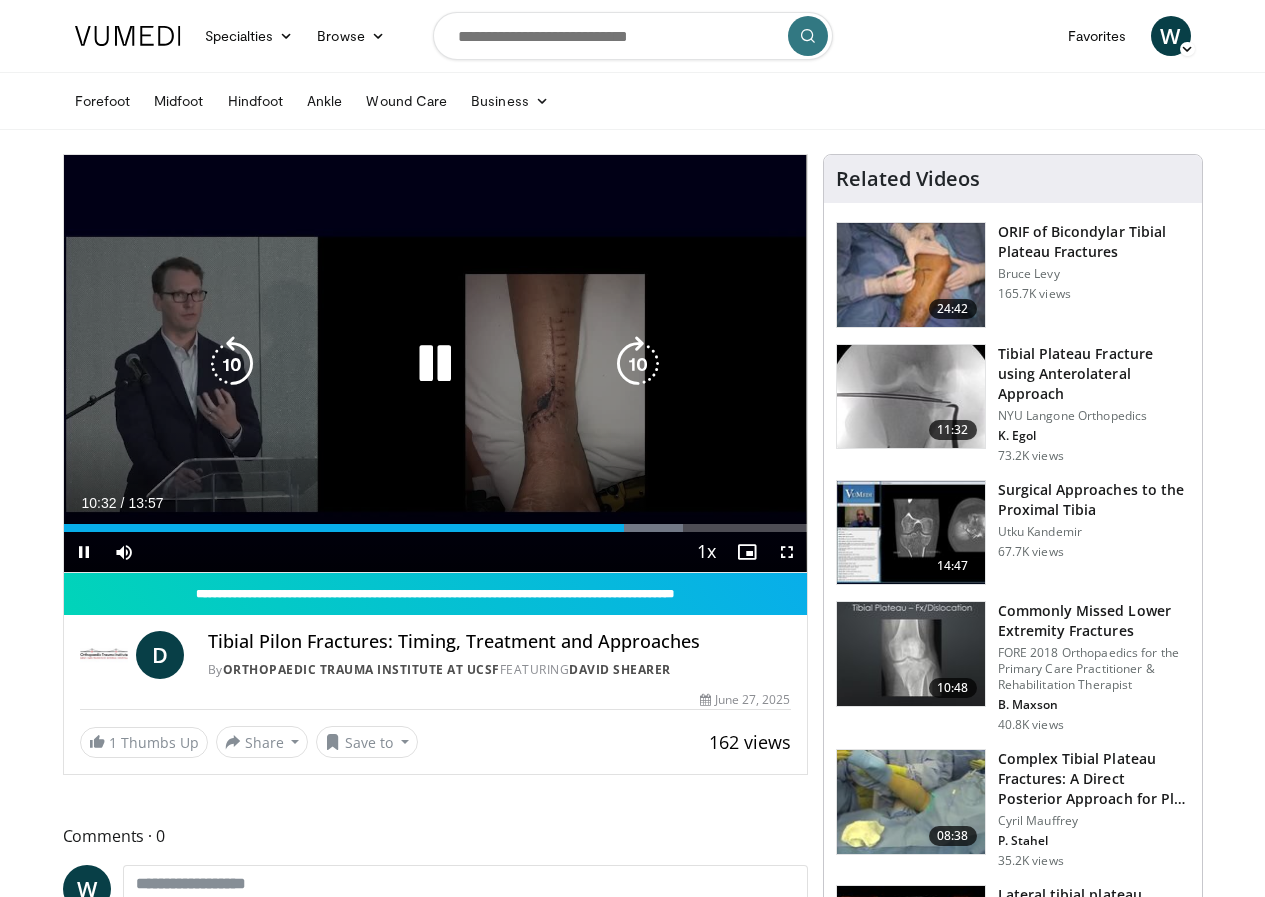 click at bounding box center (435, 364) 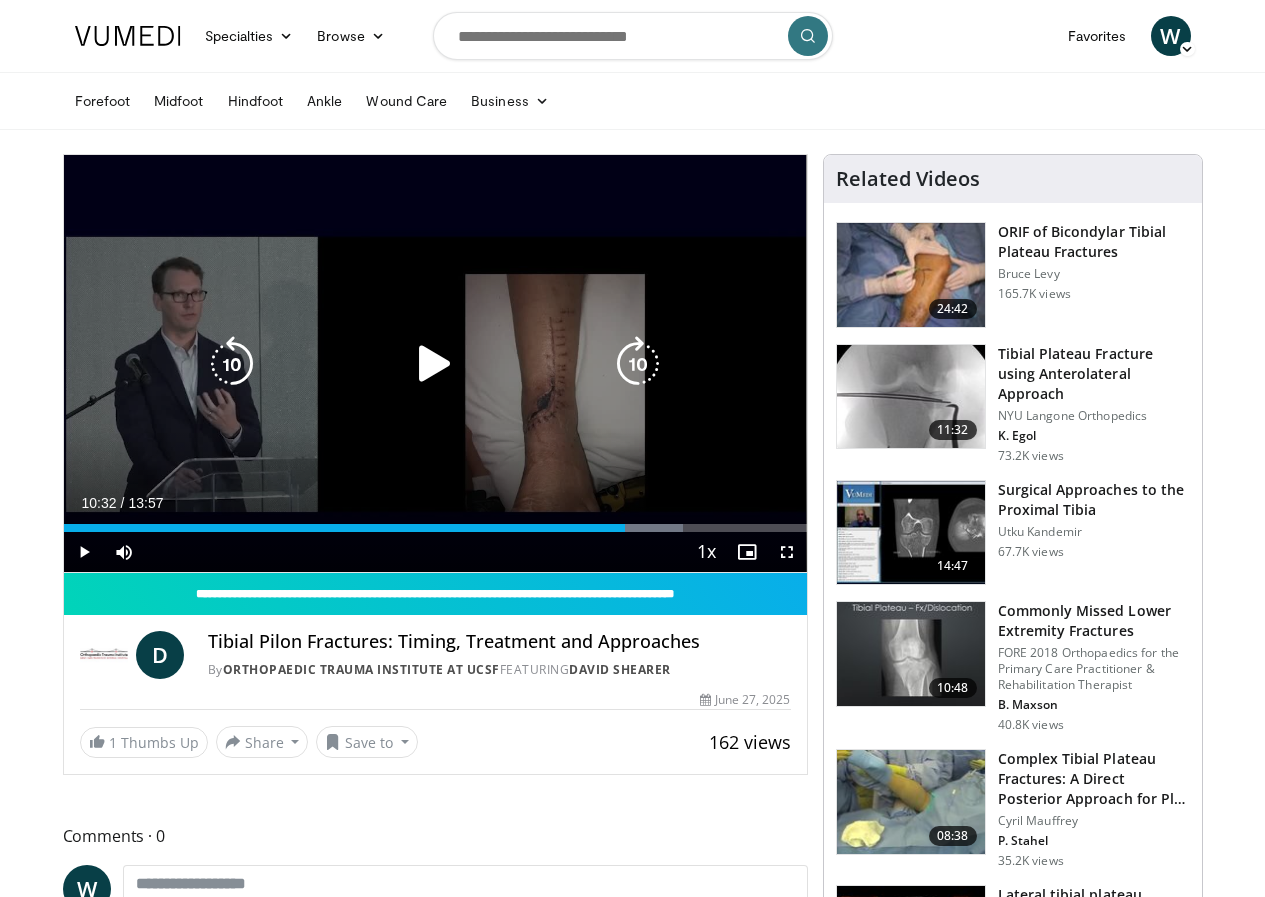 type 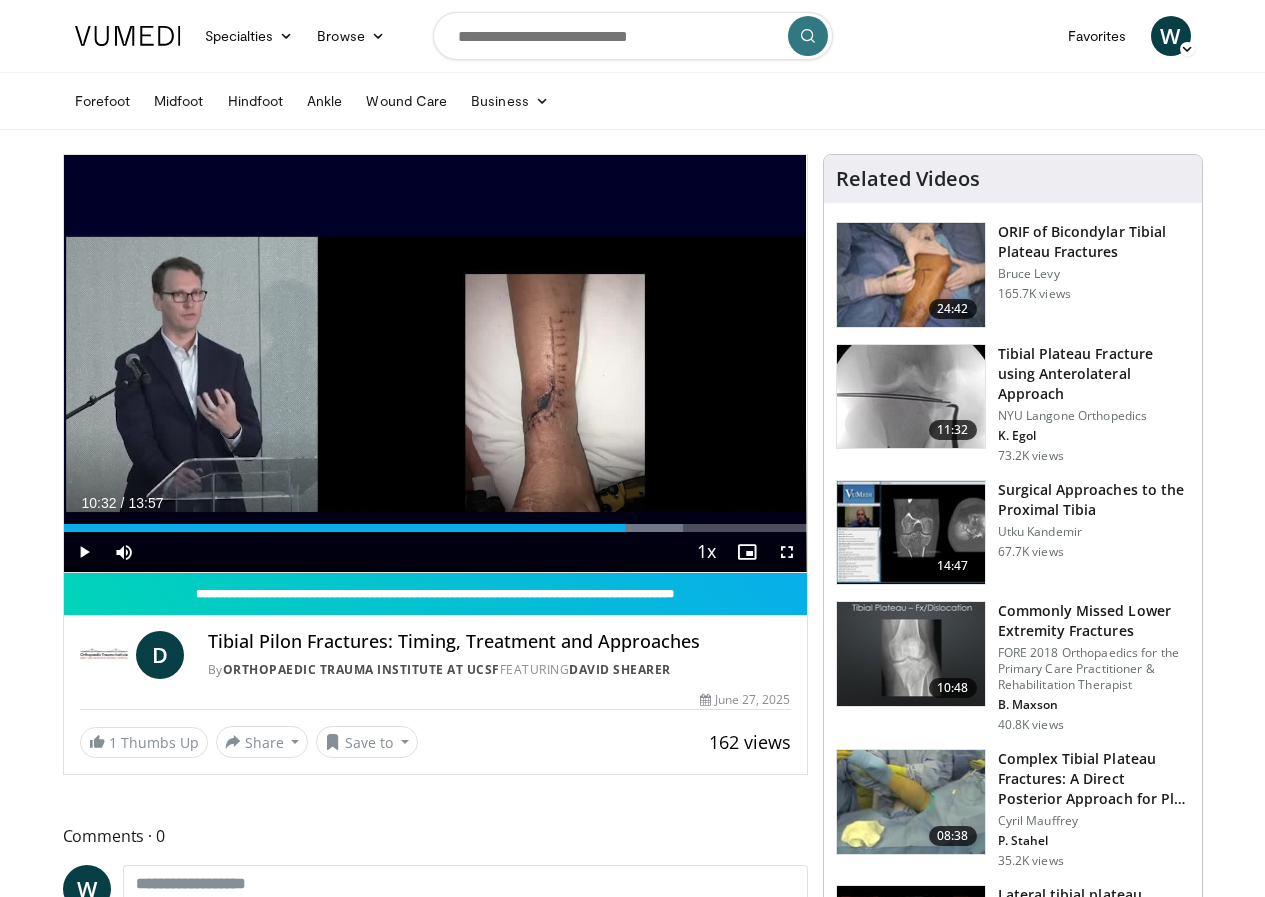 click on "Specialties
Adult & Family Medicine
Allergy, Asthma, Immunology
Anesthesiology
Cardiology
Dental
Dermatology
Endocrinology
Gastroenterology & Hepatology
General Surgery
Hematology & Oncology
Infectious Disease
Nephrology
Neurology
Neurosurgery
Obstetrics & Gynecology
Ophthalmology
Oral Maxillofacial
Orthopaedics
Otolaryngology
Pediatrics
Plastic Surgery
Podiatry
Psychiatry
Pulmonology
Radiation Oncology
Radiology
Rheumatology
Urology" at bounding box center [632, 1509] 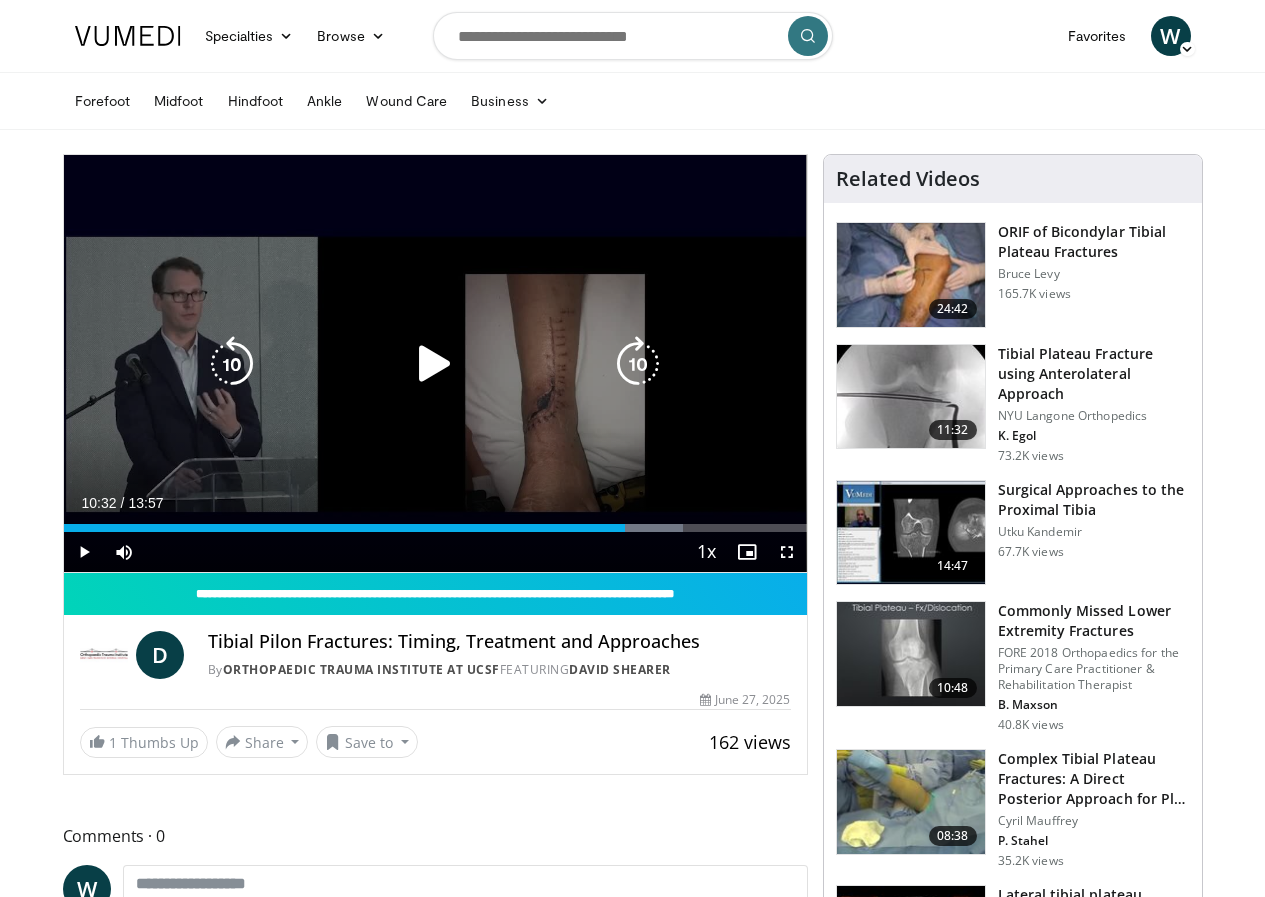 click at bounding box center (435, 364) 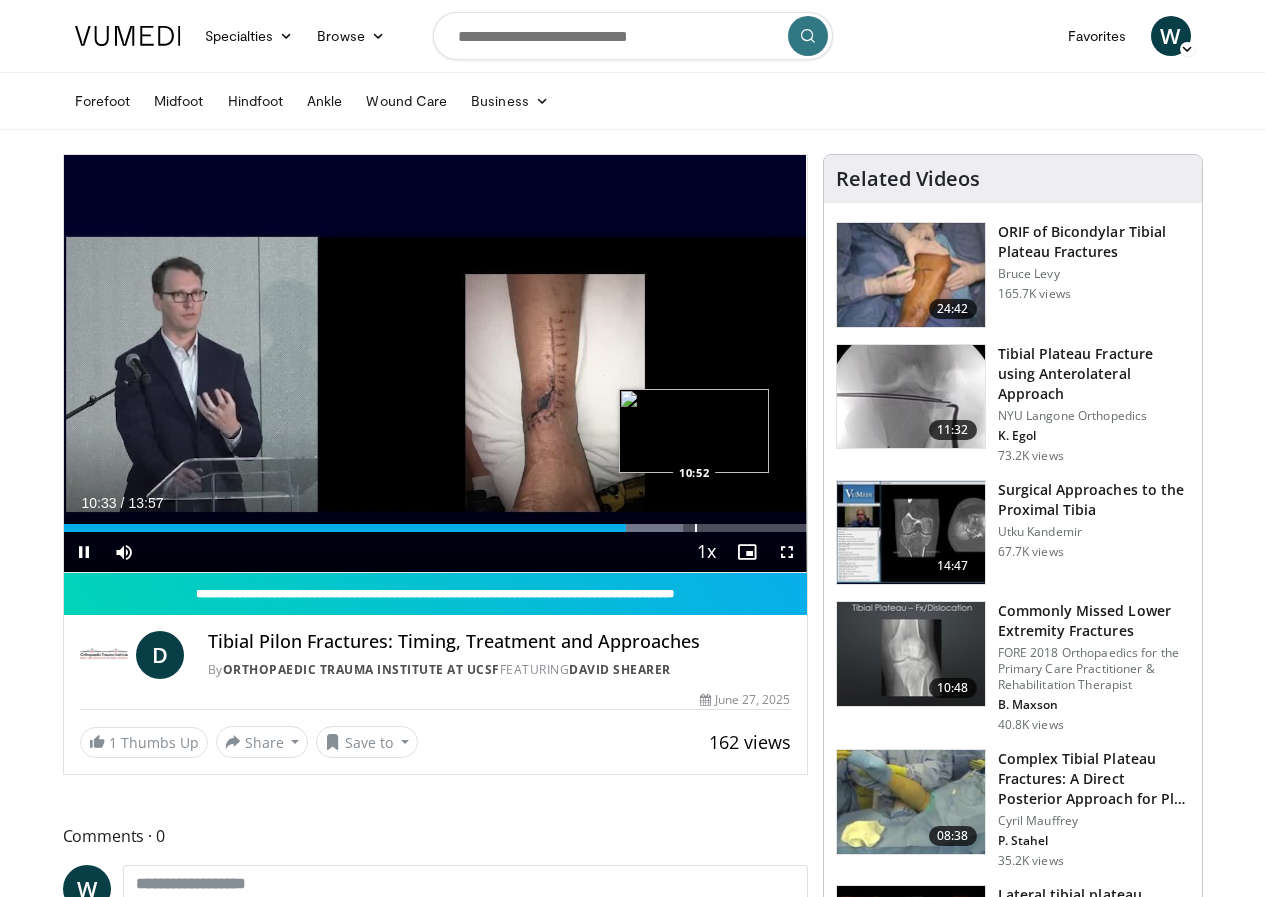 click at bounding box center (696, 528) 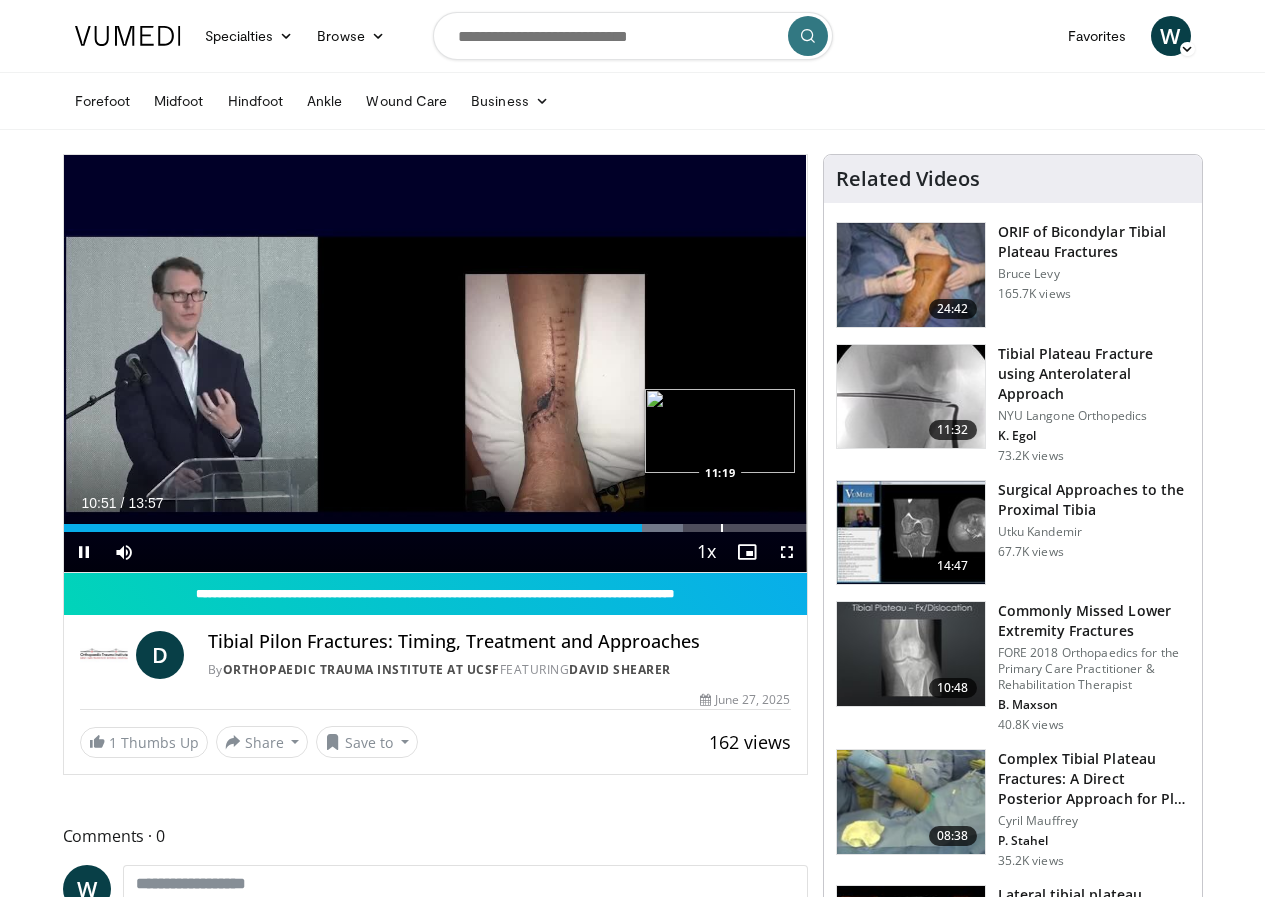 click at bounding box center [722, 528] 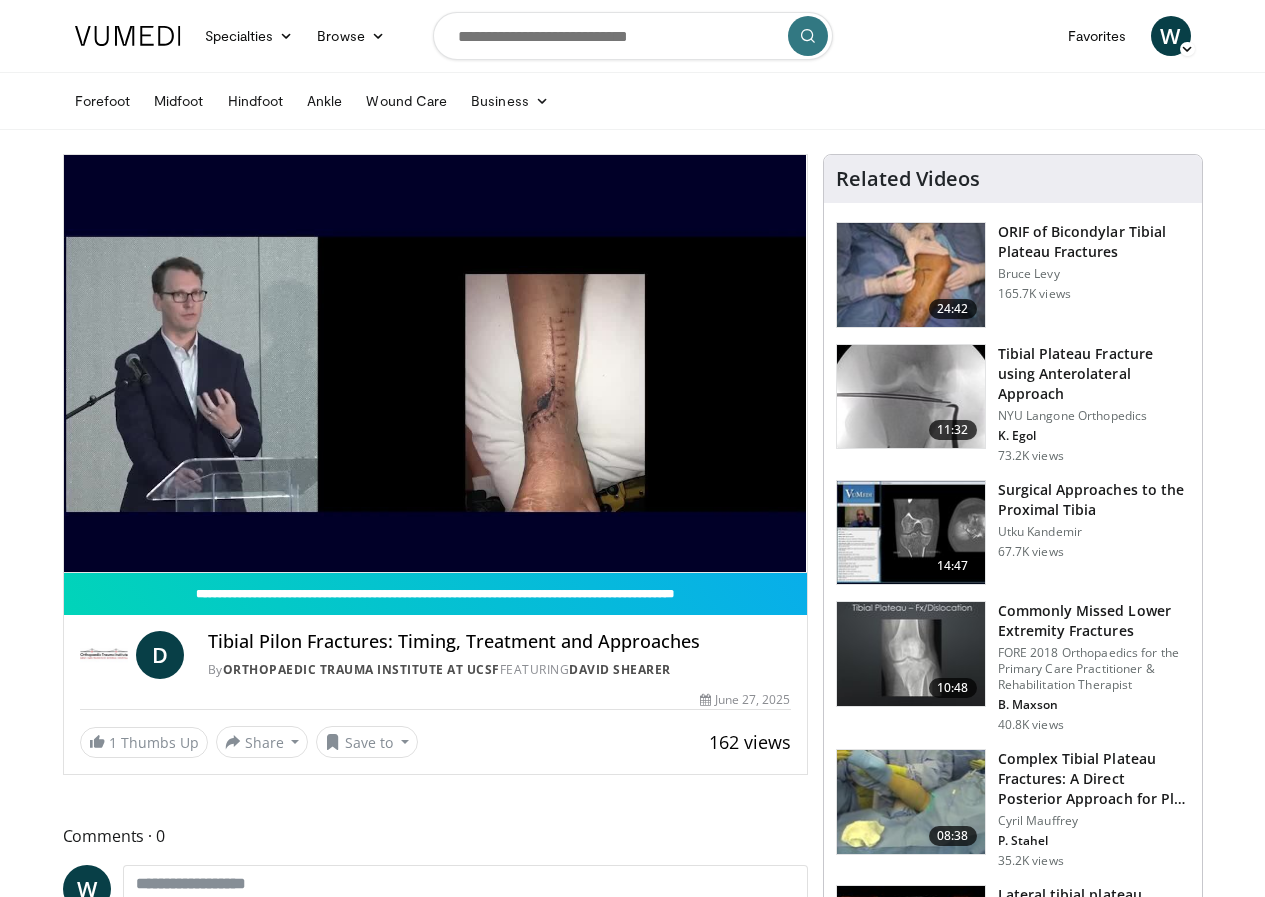 click on "Specialties
Adult & Family Medicine
Allergy, Asthma, Immunology
Anesthesiology
Cardiology
Dental
Dermatology
Endocrinology
Gastroenterology & Hepatology
General Surgery
Hematology & Oncology
Infectious Disease
Nephrology
Neurology
Neurosurgery
Obstetrics & Gynecology
Ophthalmology
Oral Maxillofacial
Orthopaedics
Otolaryngology
Pediatrics
Plastic Surgery
Podiatry
Psychiatry
Pulmonology
Radiation Oncology
Radiology
Rheumatology
Urology" at bounding box center [632, 1509] 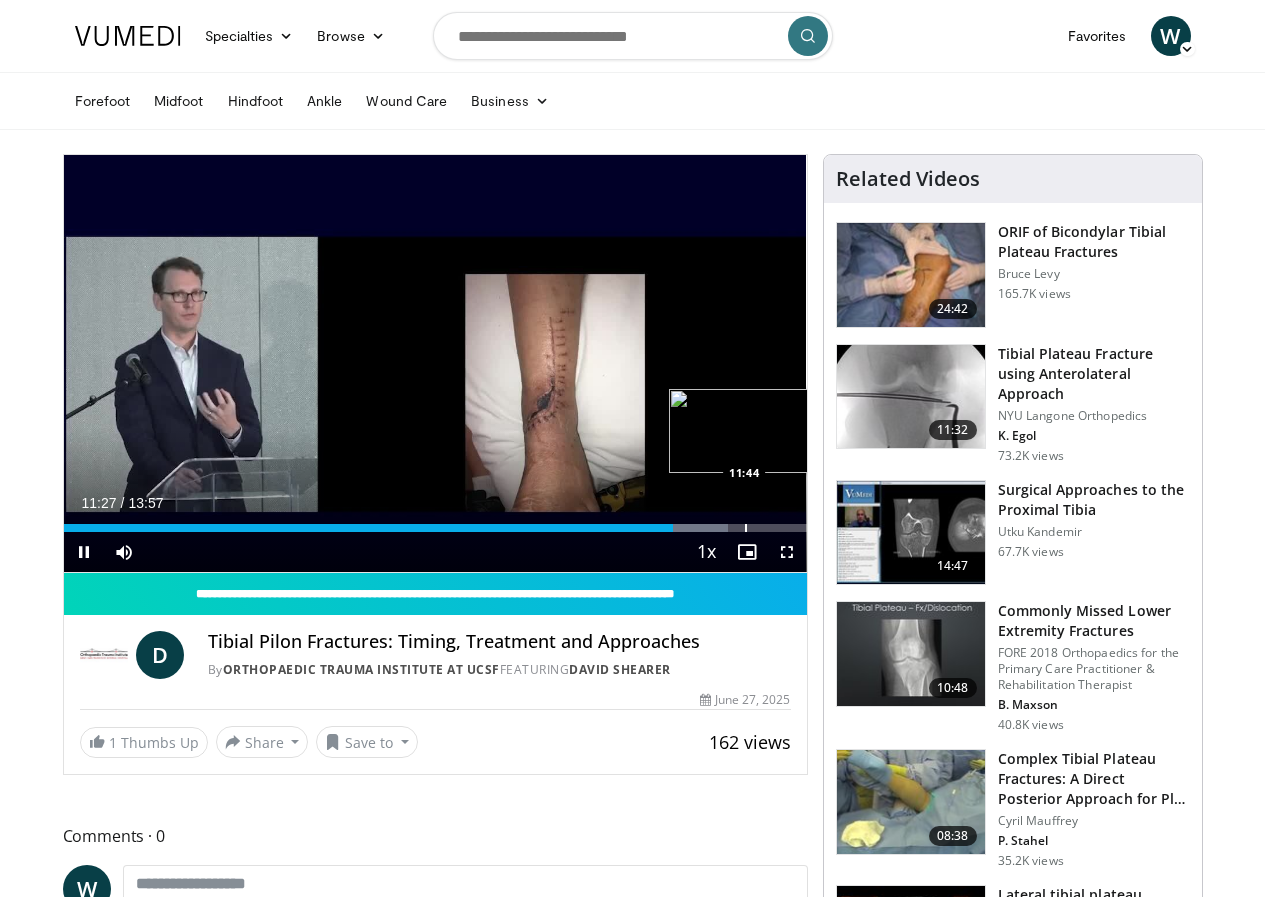 click at bounding box center [746, 528] 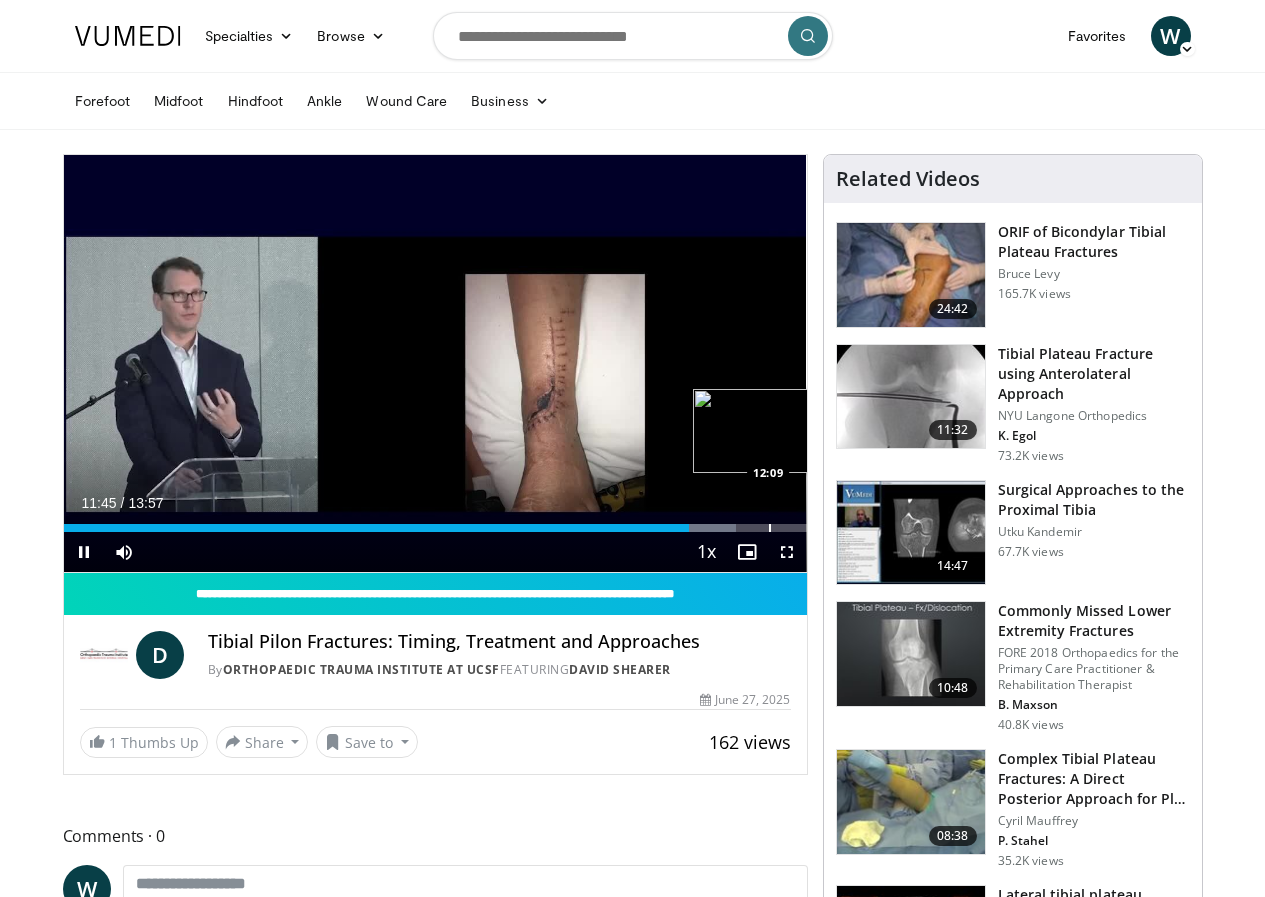 click at bounding box center [770, 528] 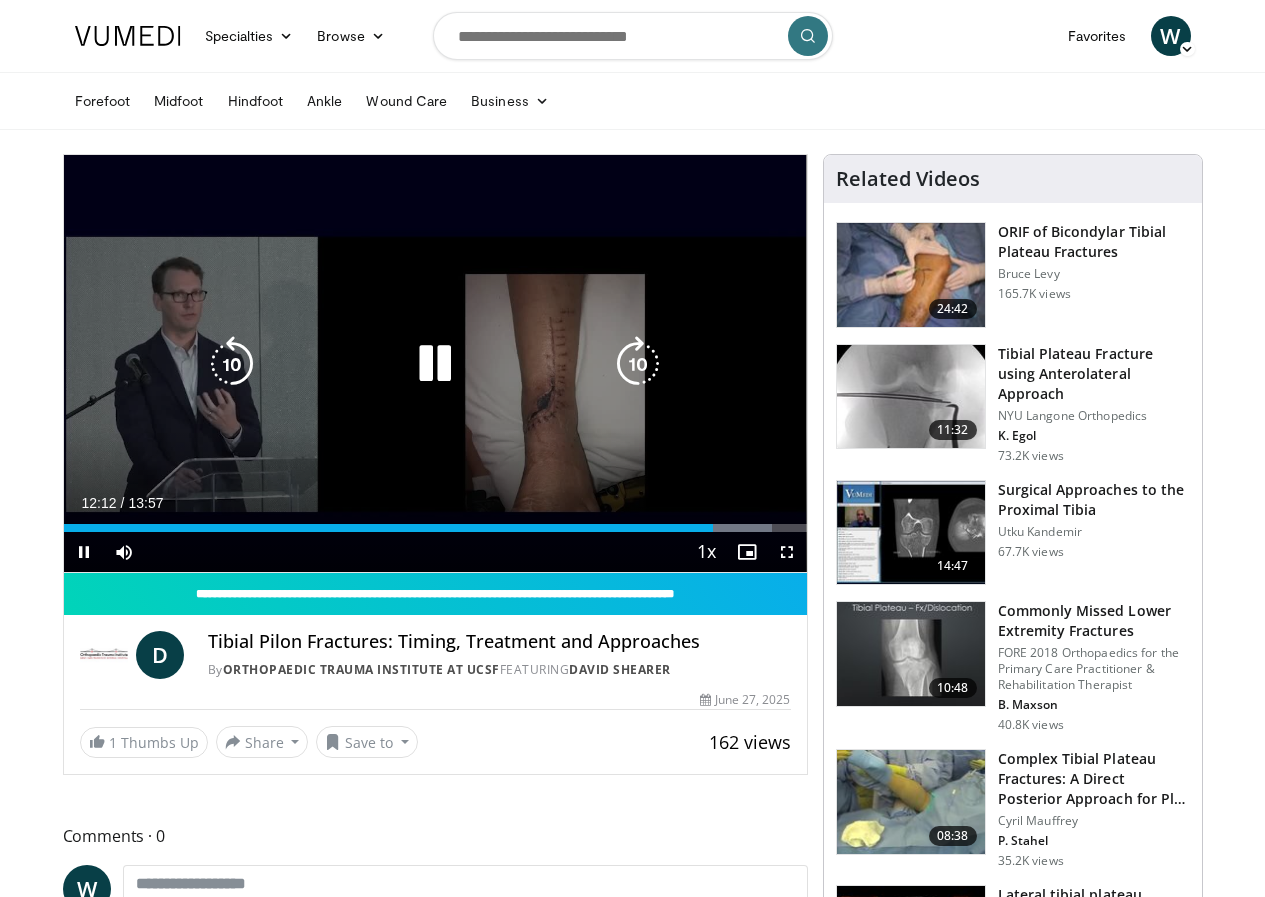 click at bounding box center [435, 364] 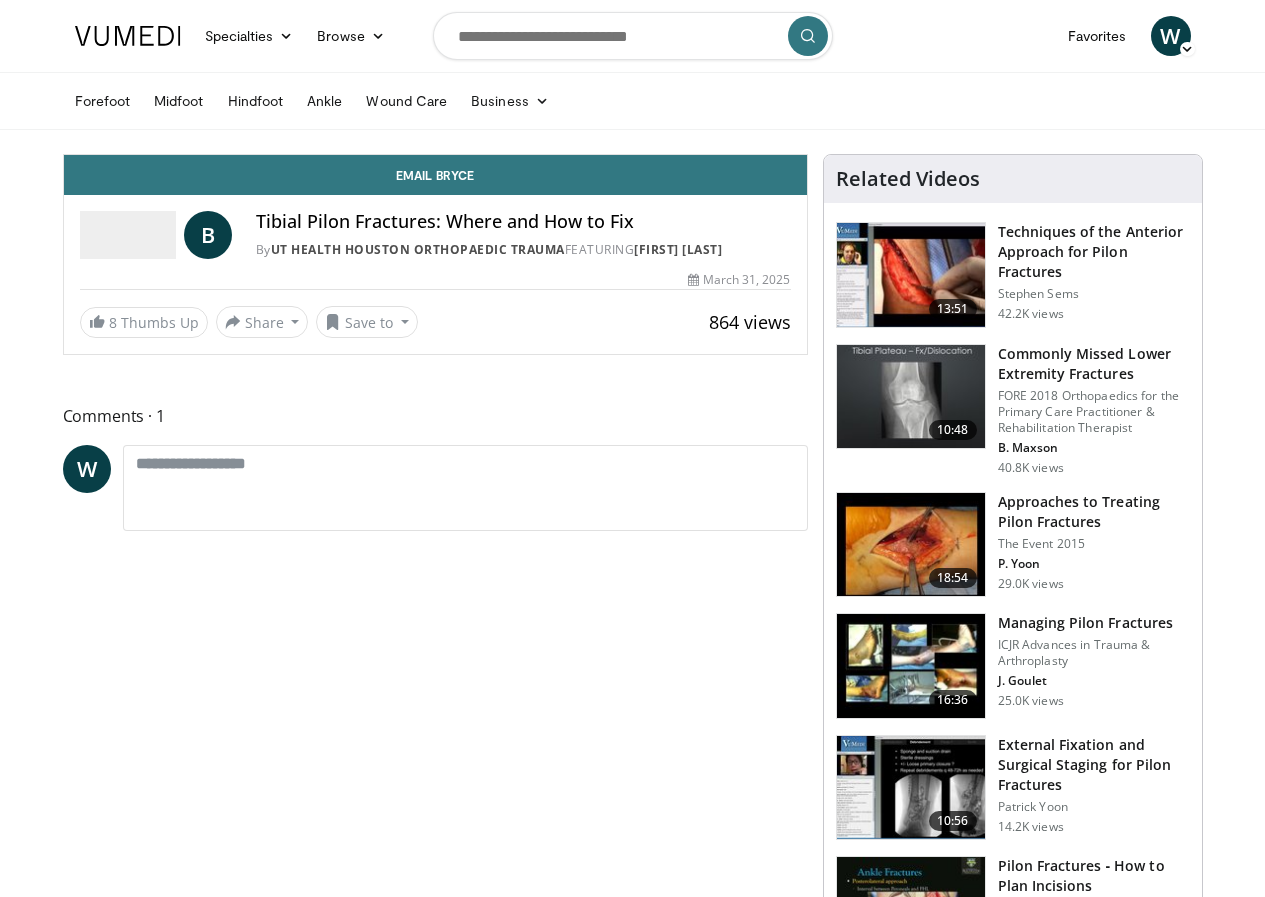 scroll, scrollTop: 0, scrollLeft: 0, axis: both 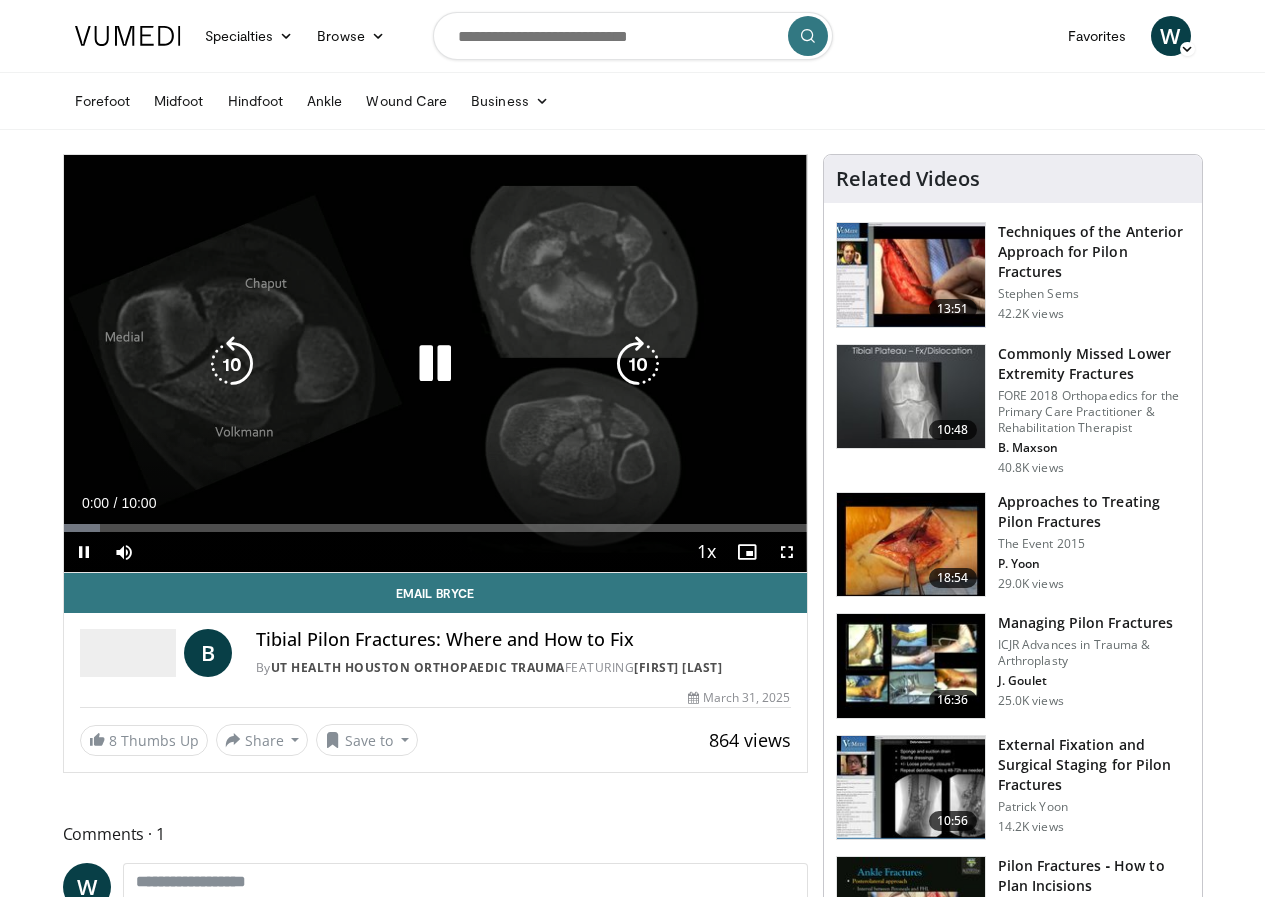 click on "Loaded :  4.94% 00:00 01:50" at bounding box center (435, 522) 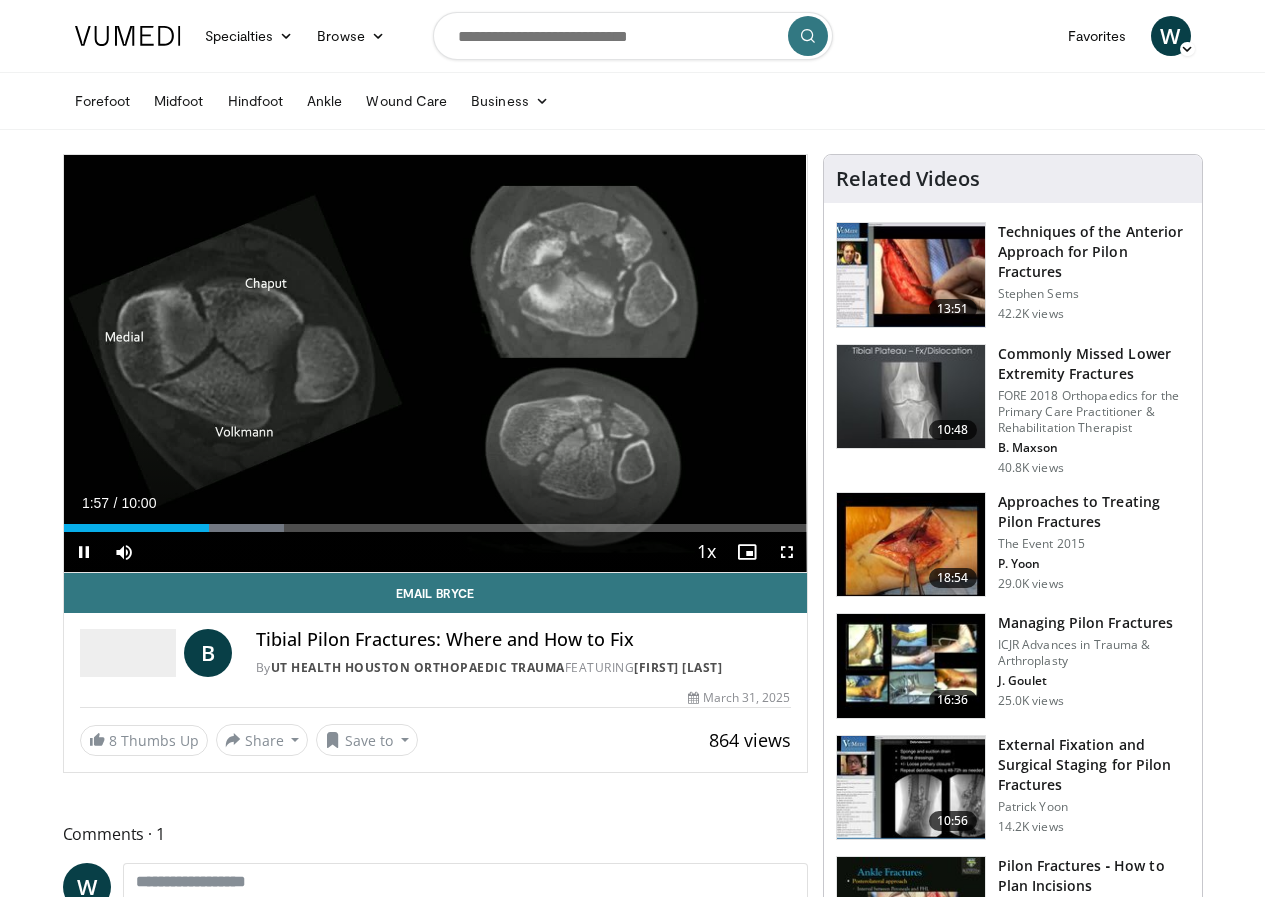 click on "Current Time  1:57 / Duration  10:00 Pause Skip Backward Skip Forward Mute Loaded :  29.70% 01:57 03:04 Stream Type  LIVE Seek to live, currently behind live LIVE   1x Playback Rate 0.5x 0.75x 1x , selected 1.25x 1.5x 1.75x 2x Chapters Chapters Descriptions descriptions off , selected Captions captions settings , opens captions settings dialog captions off , selected Audio Track en (Main) , selected Fullscreen Enable picture-in-picture mode" at bounding box center (435, 552) 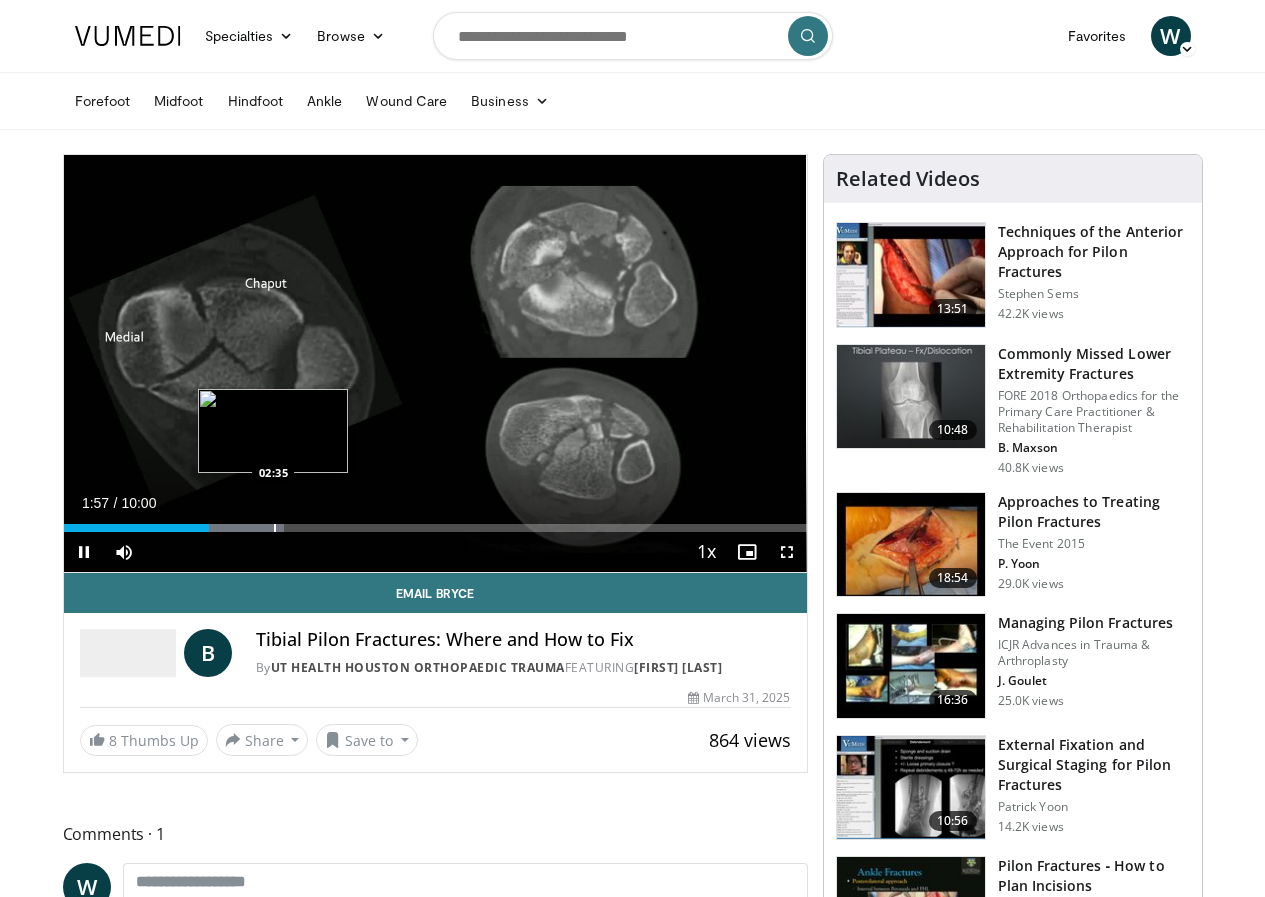 click at bounding box center [275, 528] 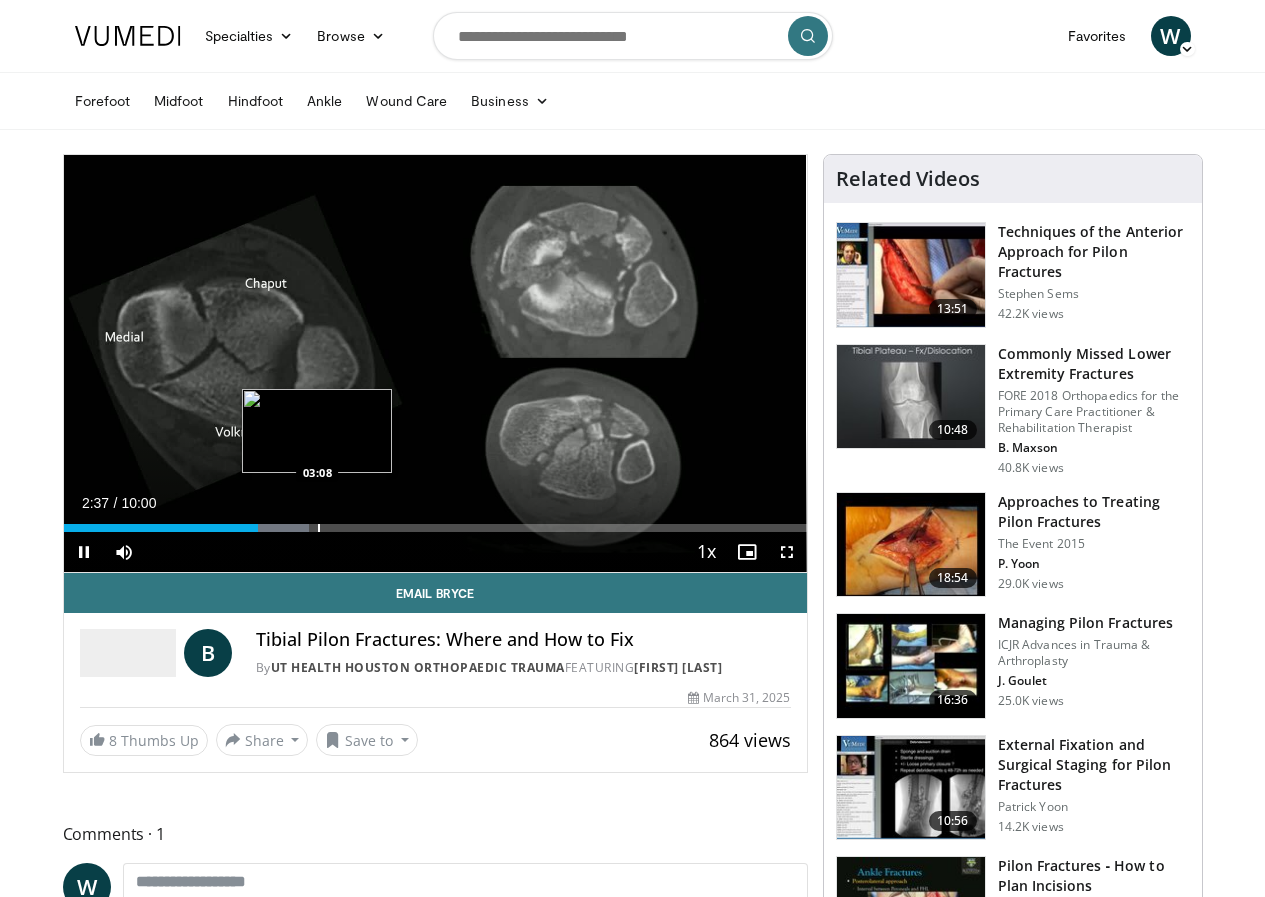 click on "Loaded :  33.00% 02:37 03:08" at bounding box center [435, 528] 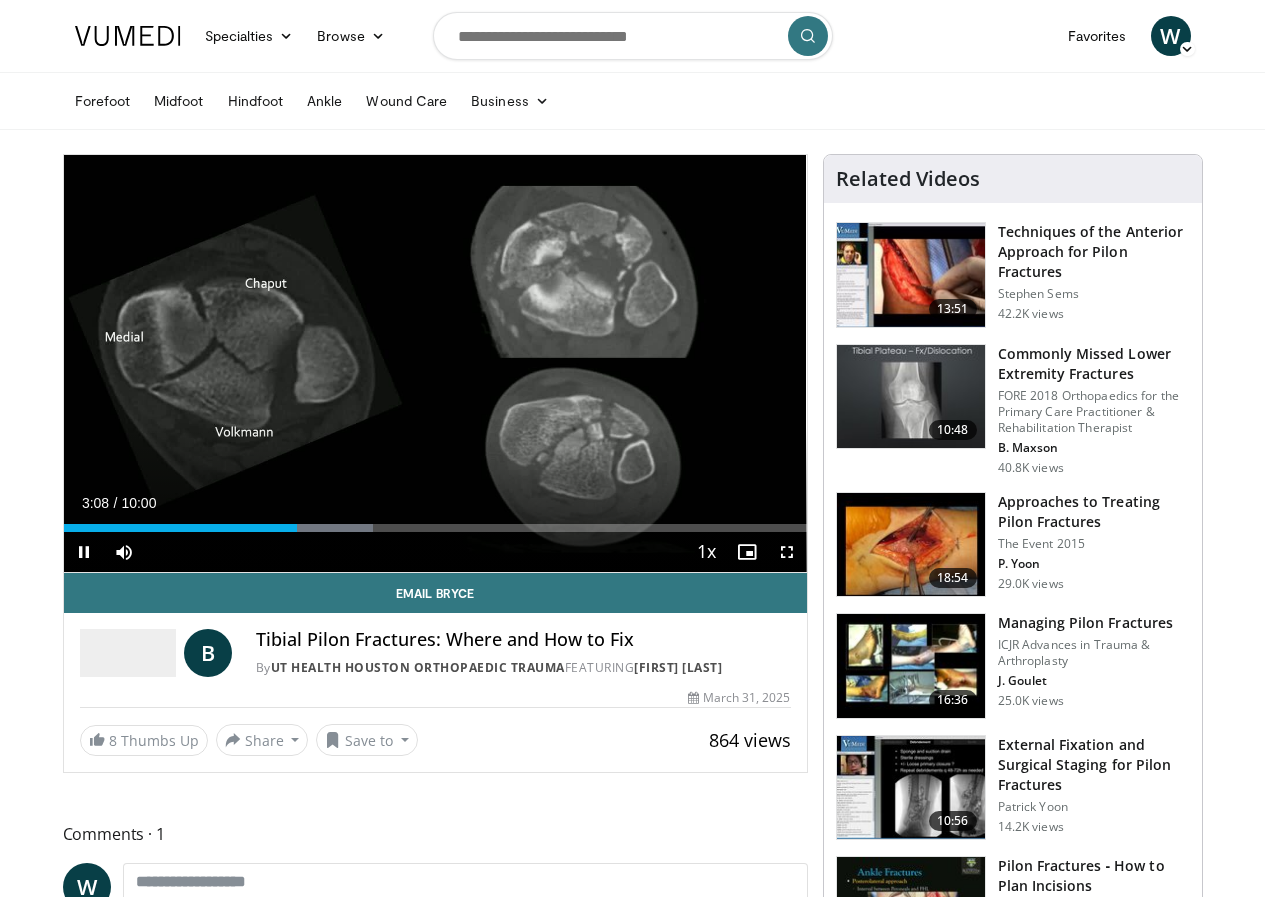 click on "Current Time  3:08 / Duration  10:00 Pause Skip Backward Skip Forward Mute Loaded :  41.64% 03:08 03:38 Stream Type  LIVE Seek to live, currently behind live LIVE   1x Playback Rate 0.5x 0.75x 1x , selected 1.25x 1.5x 1.75x 2x Chapters Chapters Descriptions descriptions off , selected Captions captions settings , opens captions settings dialog captions off , selected Audio Track en (Main) , selected Fullscreen Enable picture-in-picture mode" at bounding box center (435, 552) 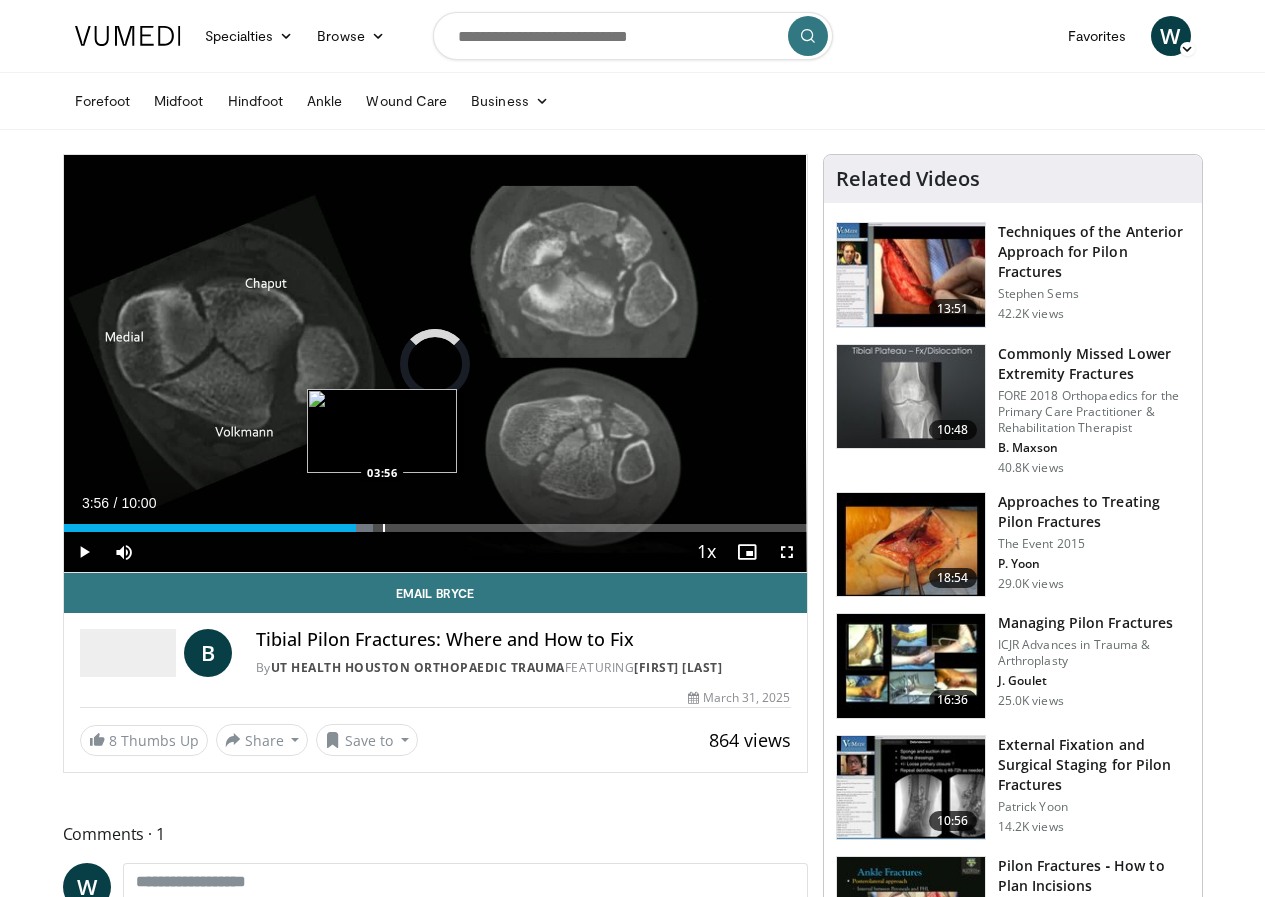click on "Loaded :  41.64% 03:09 03:56" at bounding box center [435, 522] 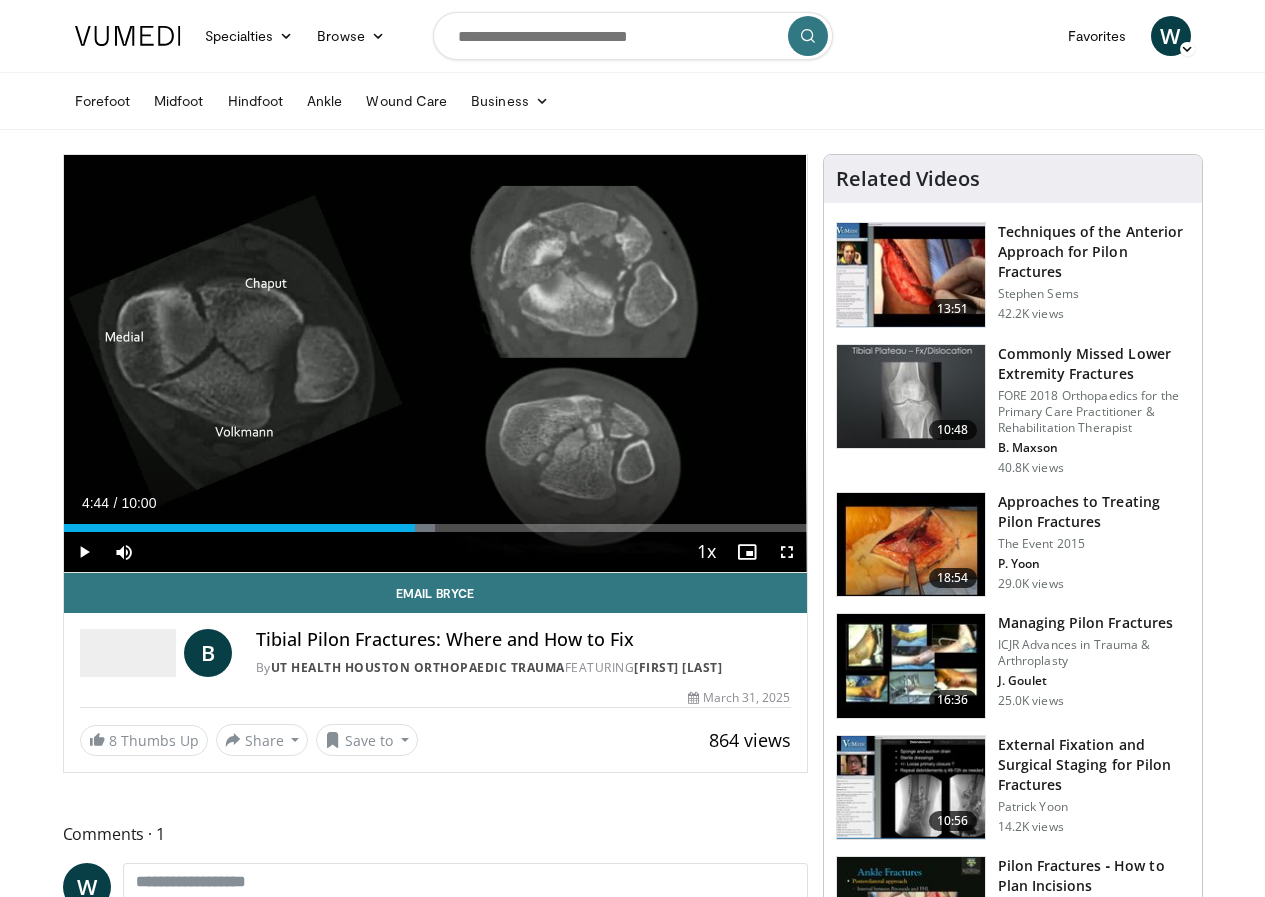 click on "Loaded :  49.97% 04:44 04:44" at bounding box center (435, 522) 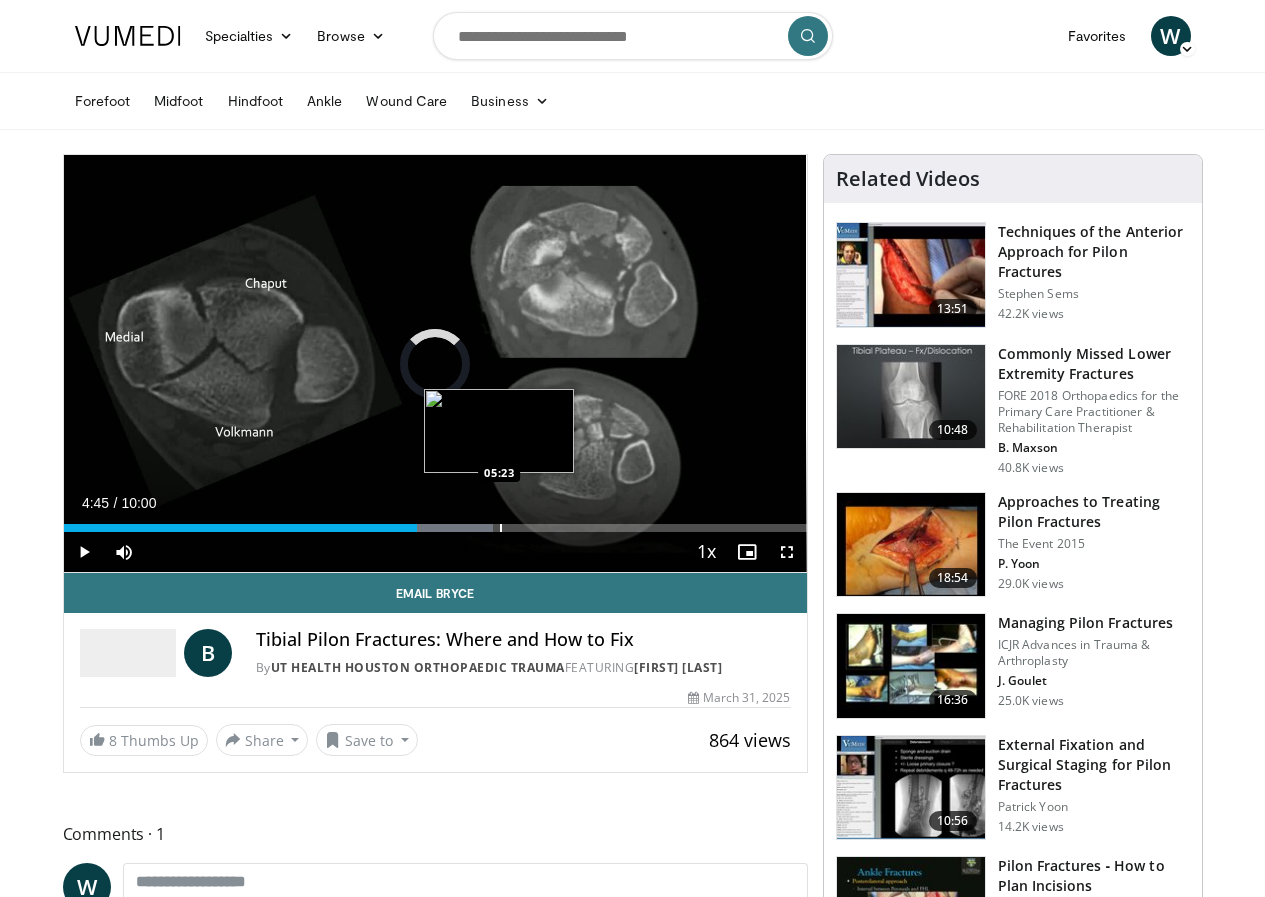click at bounding box center (436, 528) 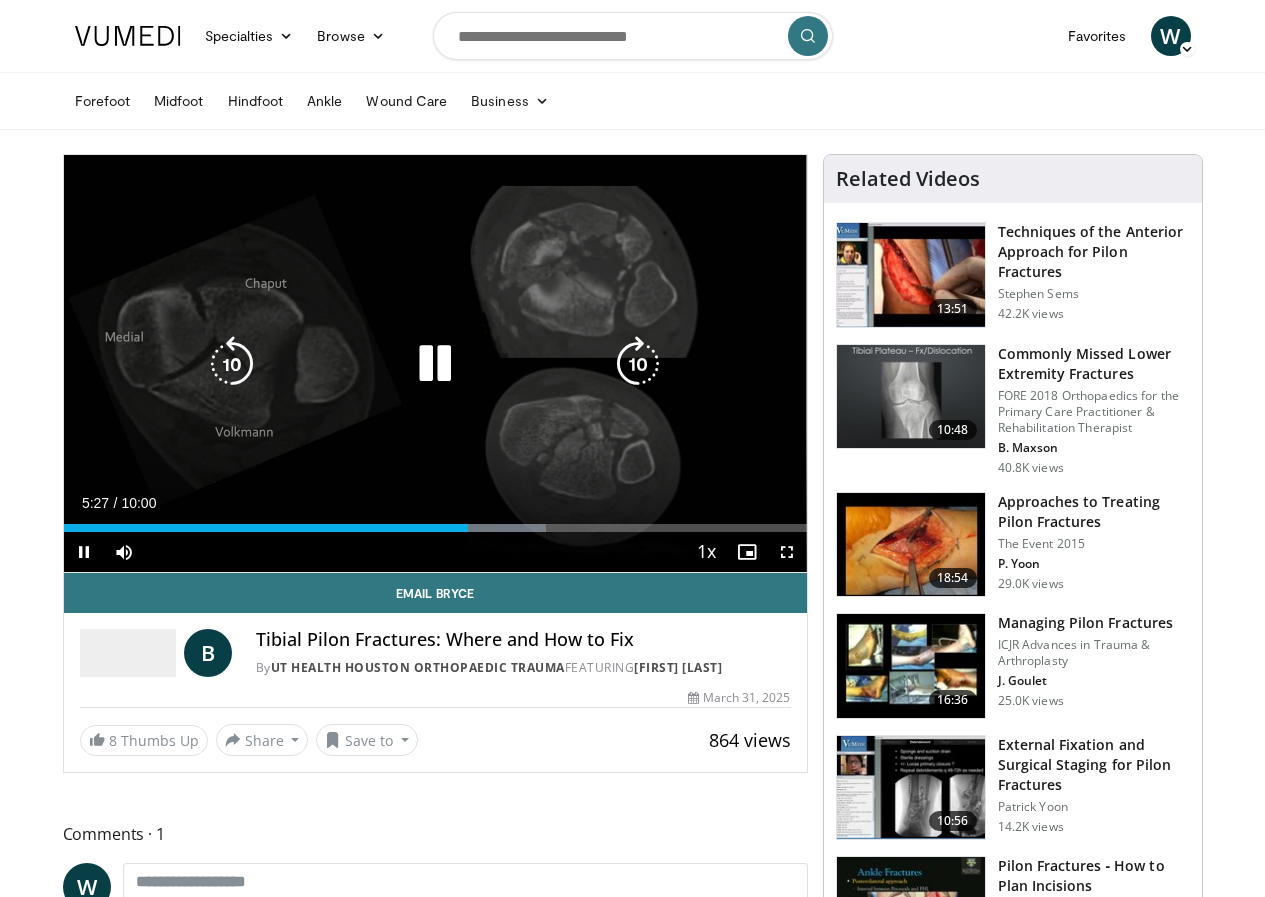 click at bounding box center [435, 364] 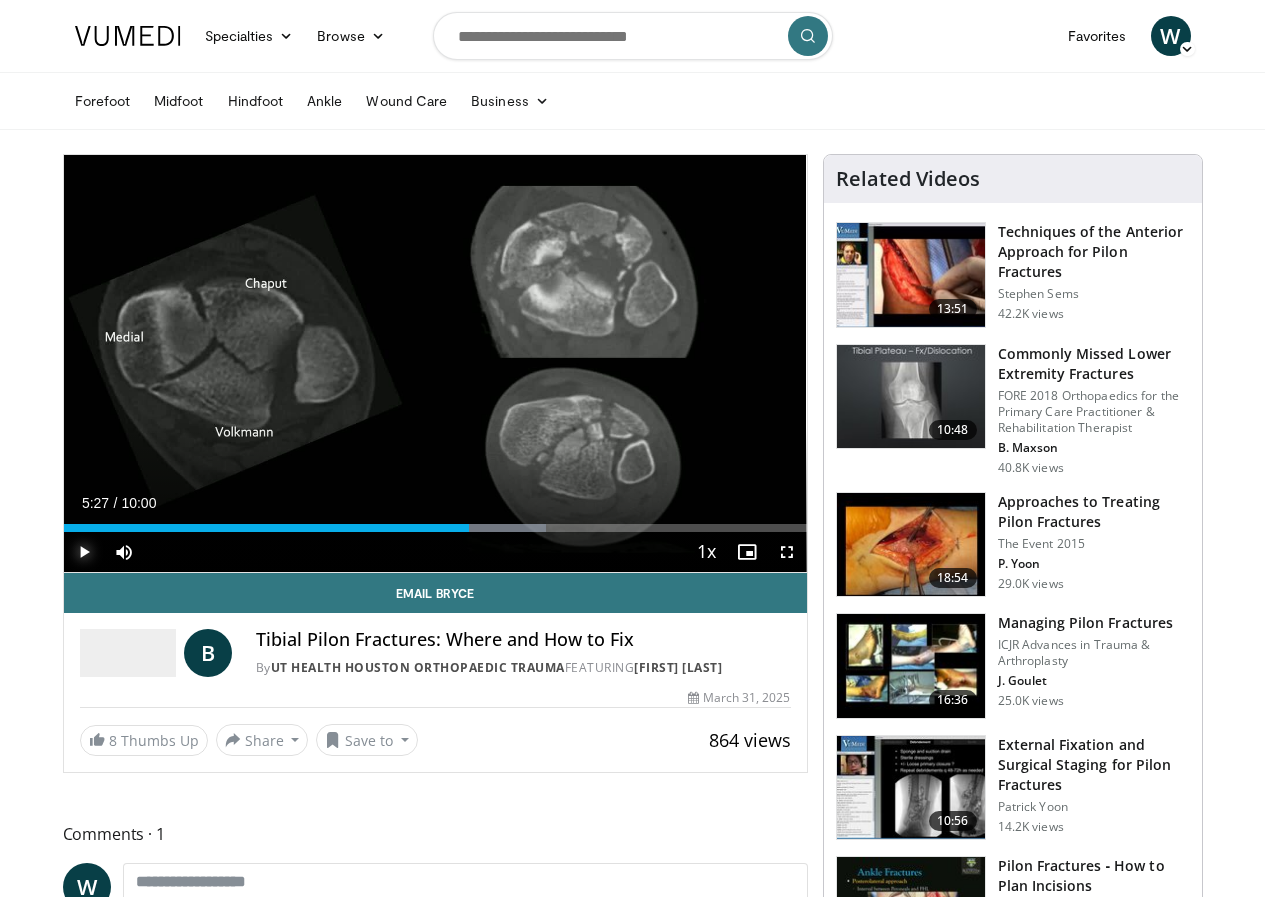 click at bounding box center [84, 552] 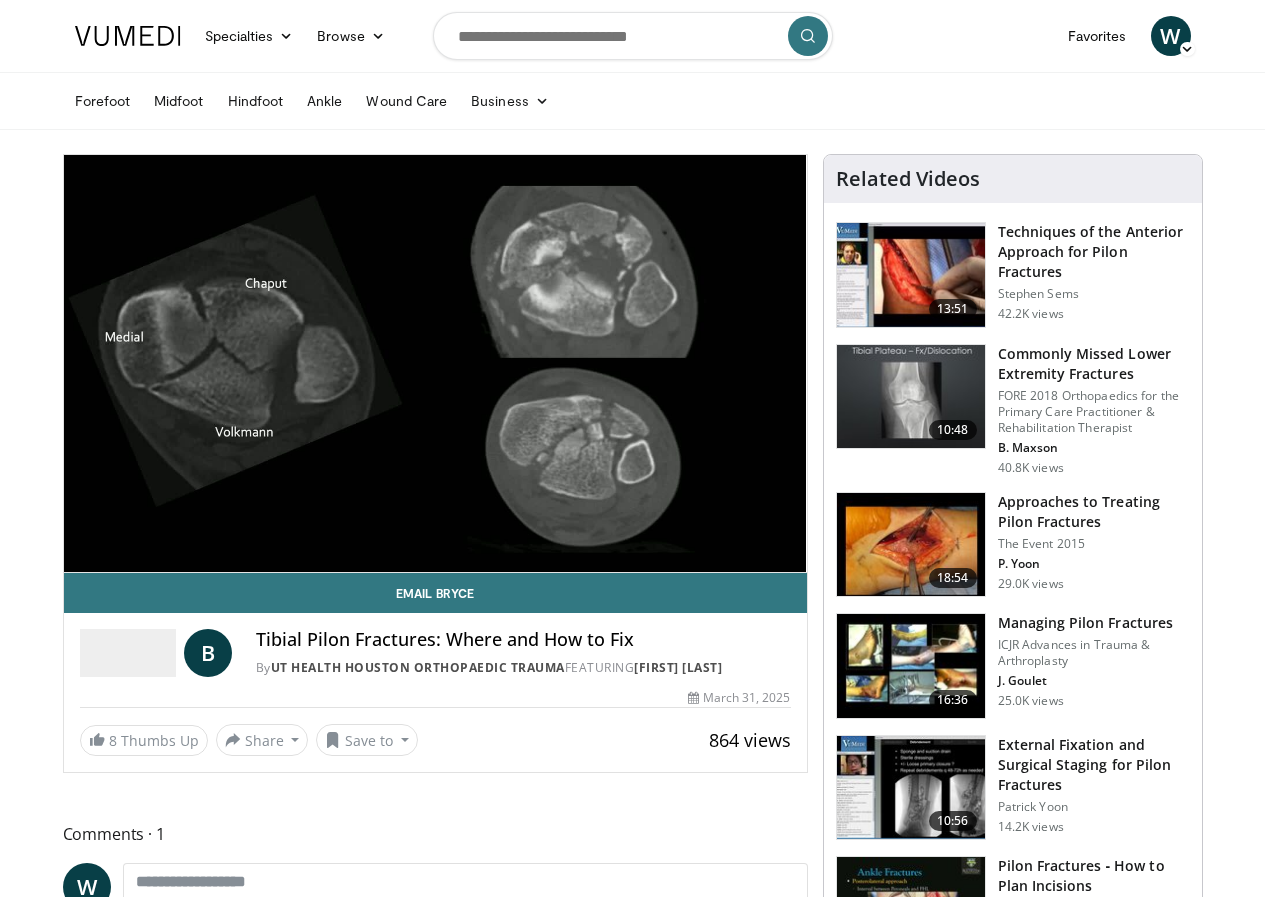click on "Specialties
Adult & Family Medicine
Allergy, Asthma, Immunology
Anesthesiology
Cardiology
Dental
Dermatology
Endocrinology
Gastroenterology & Hepatology
General Surgery
Hematology & Oncology
Infectious Disease
Nephrology
Neurology
Neurosurgery
Obstetrics & Gynecology
Ophthalmology
Oral Maxillofacial
Orthopaedics
Otolaryngology
Pediatrics
Plastic Surgery
Podiatry
Psychiatry
Pulmonology
Radiation Oncology
Radiology
Rheumatology
Urology" at bounding box center (632, 1528) 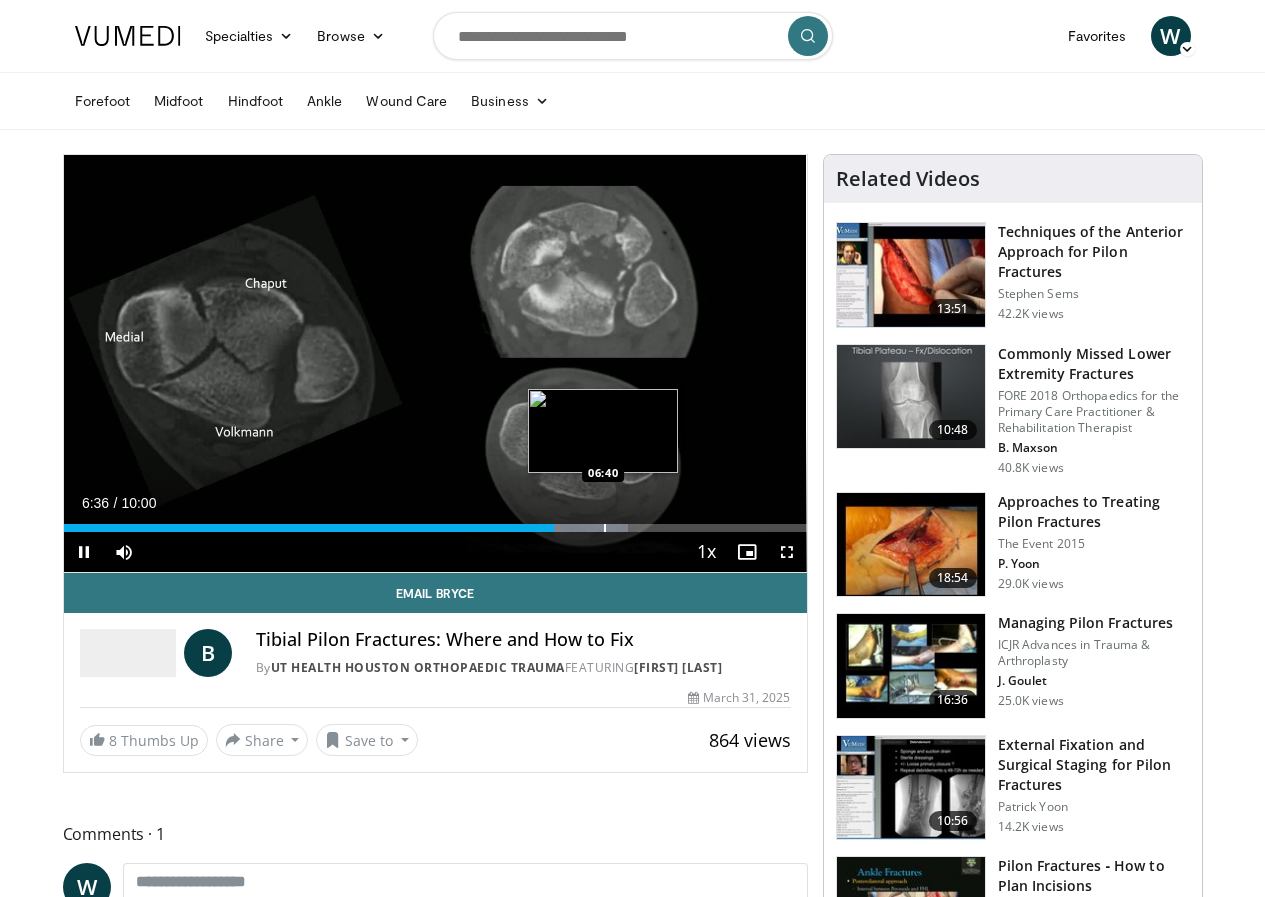click at bounding box center [605, 528] 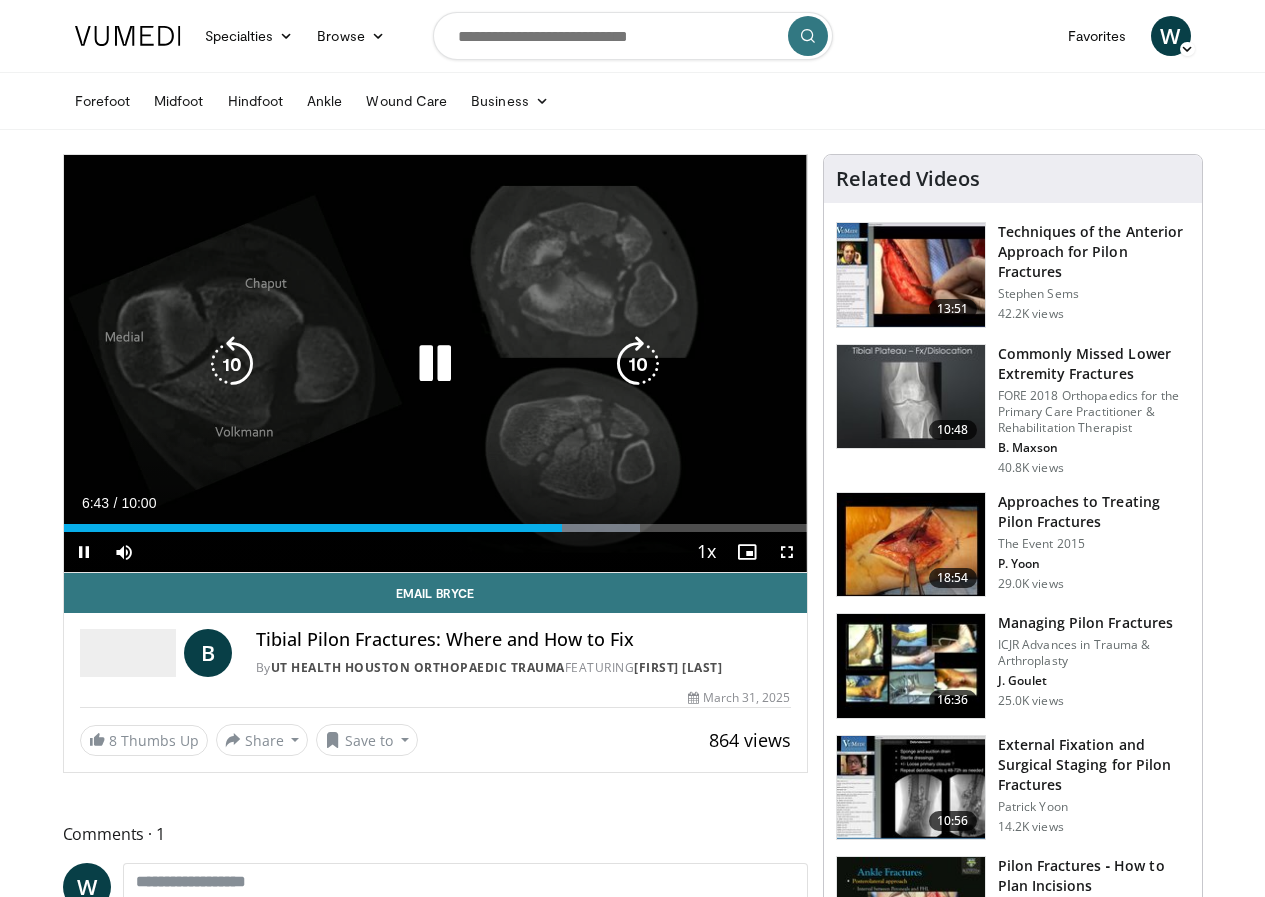 click on "10 seconds
Tap to unmute" at bounding box center (435, 363) 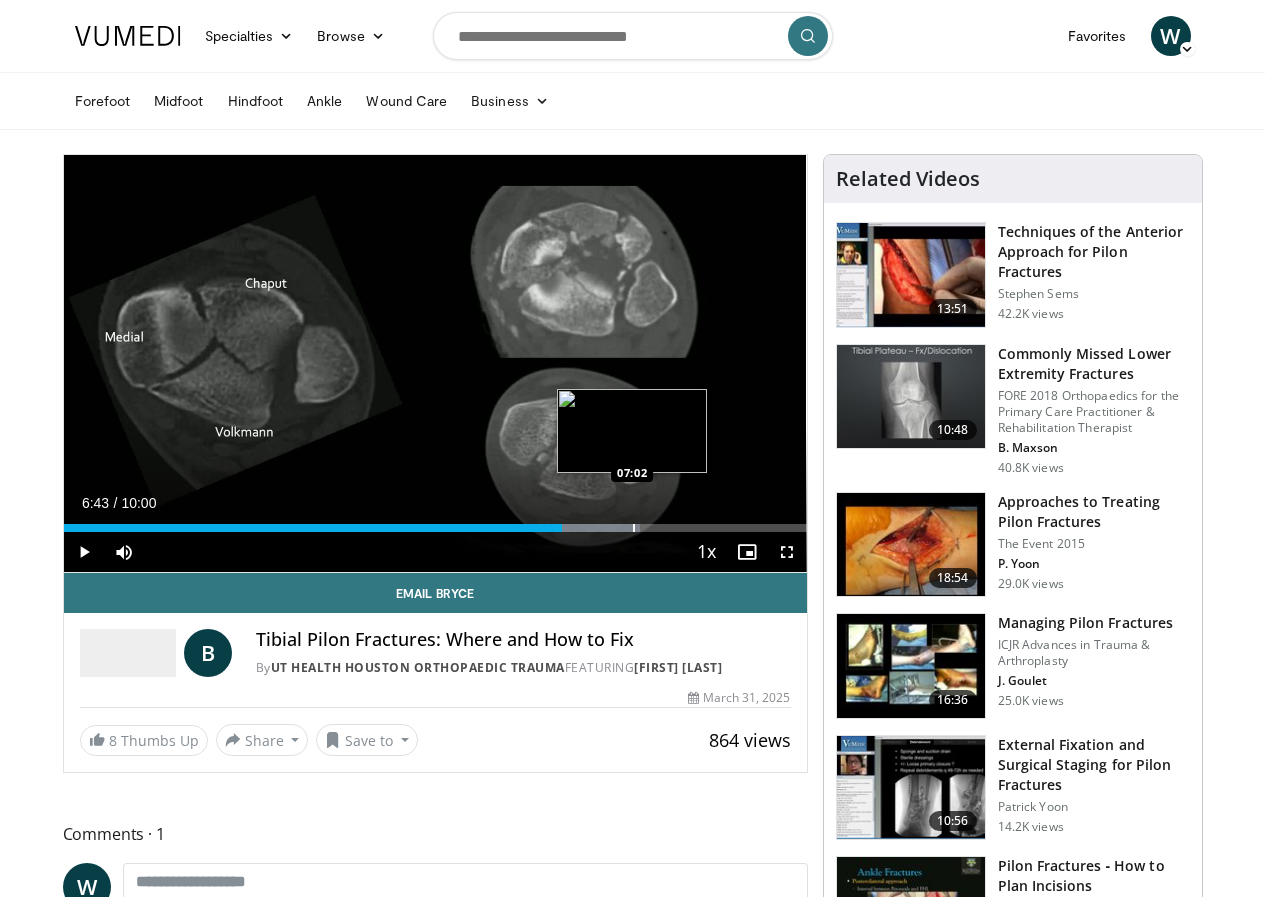 click at bounding box center [634, 528] 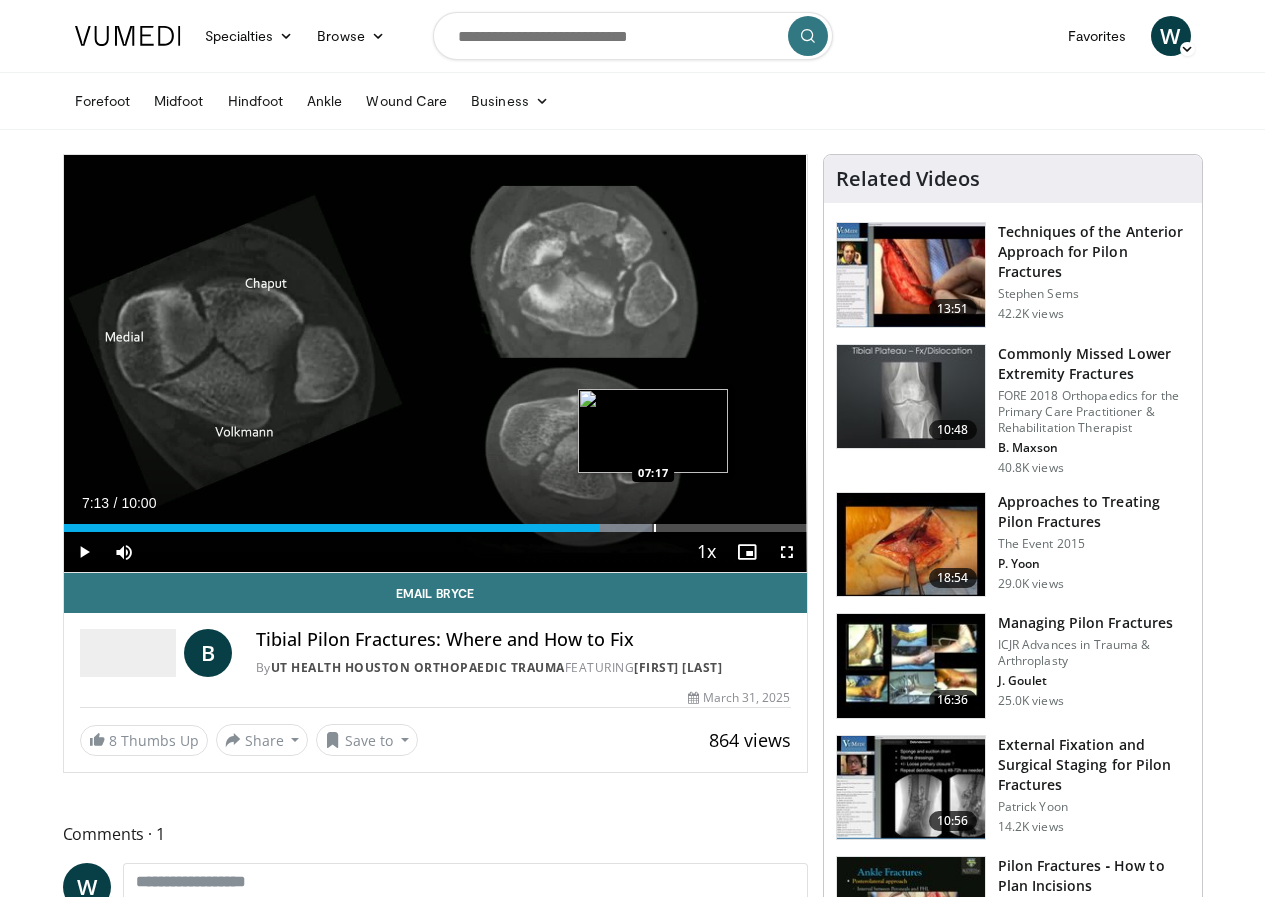 click on "Loaded :  79.22% 06:58 07:17" at bounding box center [435, 528] 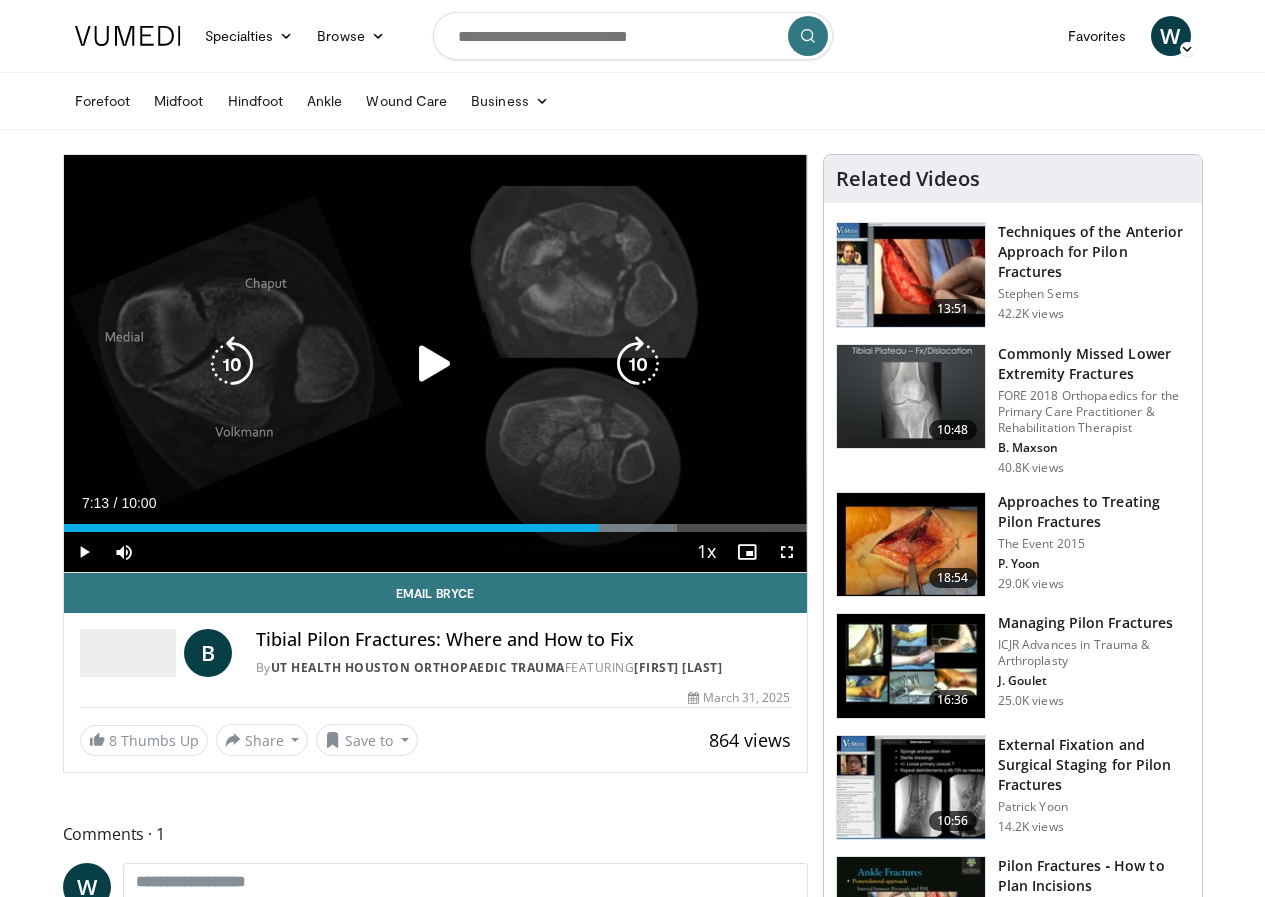 click at bounding box center [435, 364] 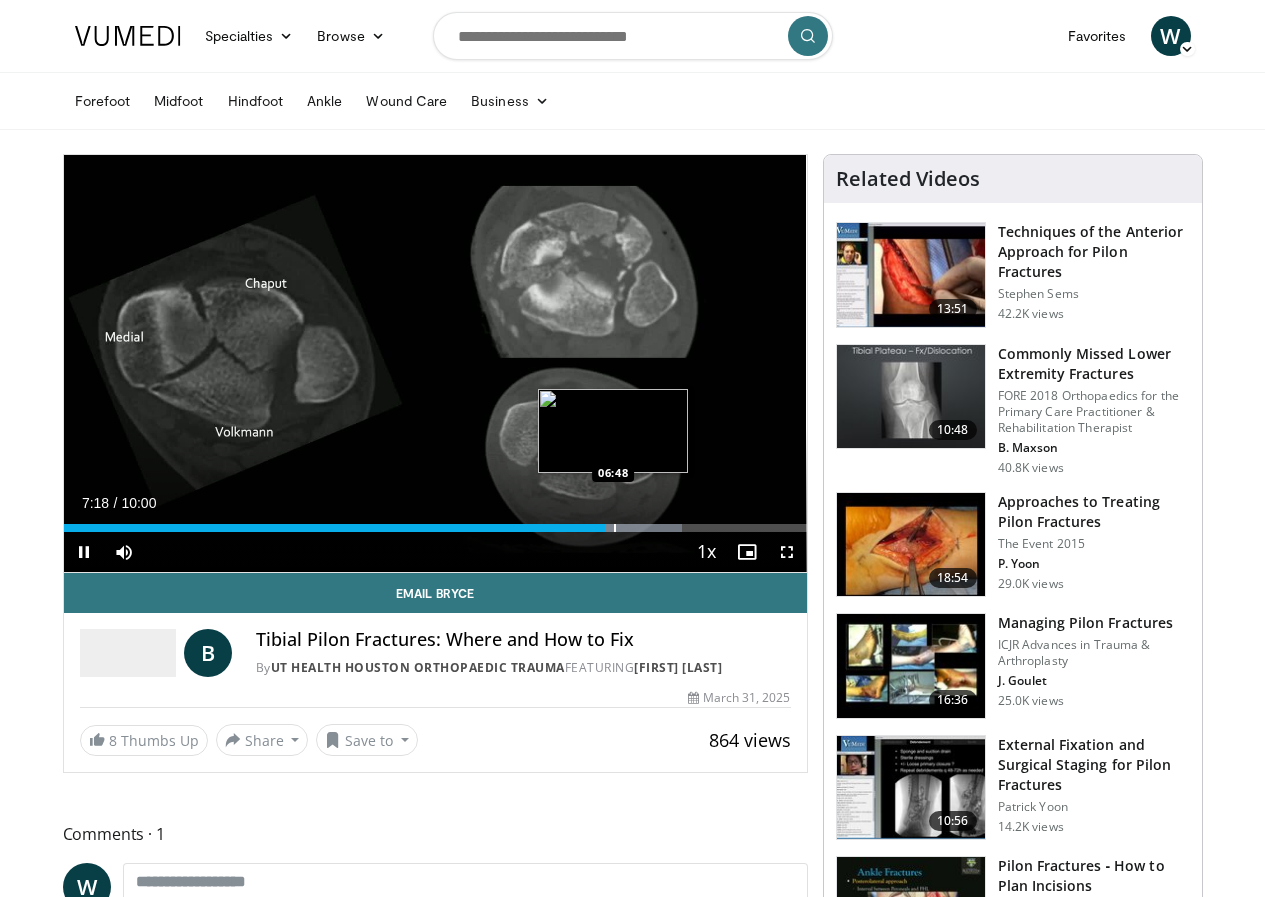 click on "07:18" at bounding box center [335, 528] 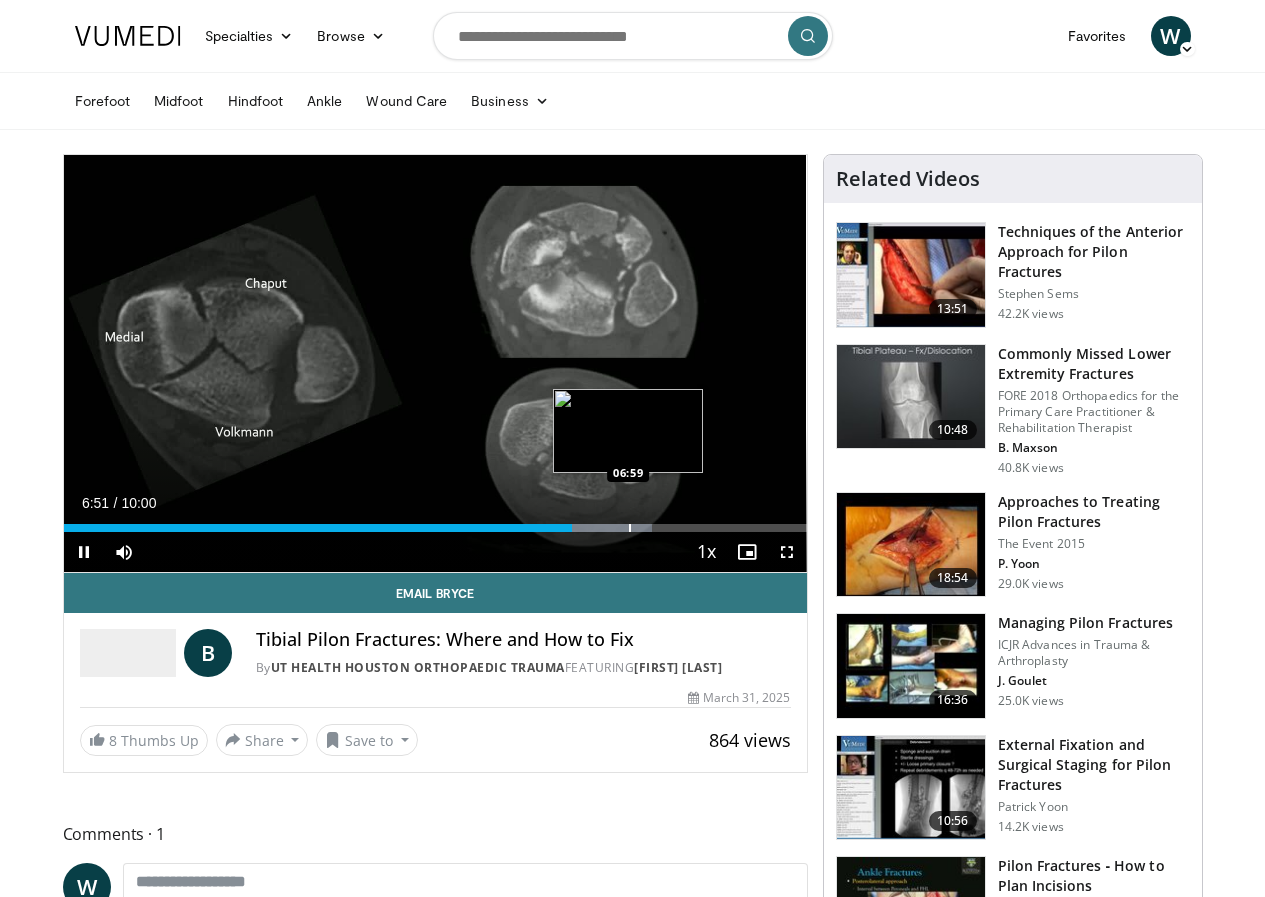 click at bounding box center [630, 528] 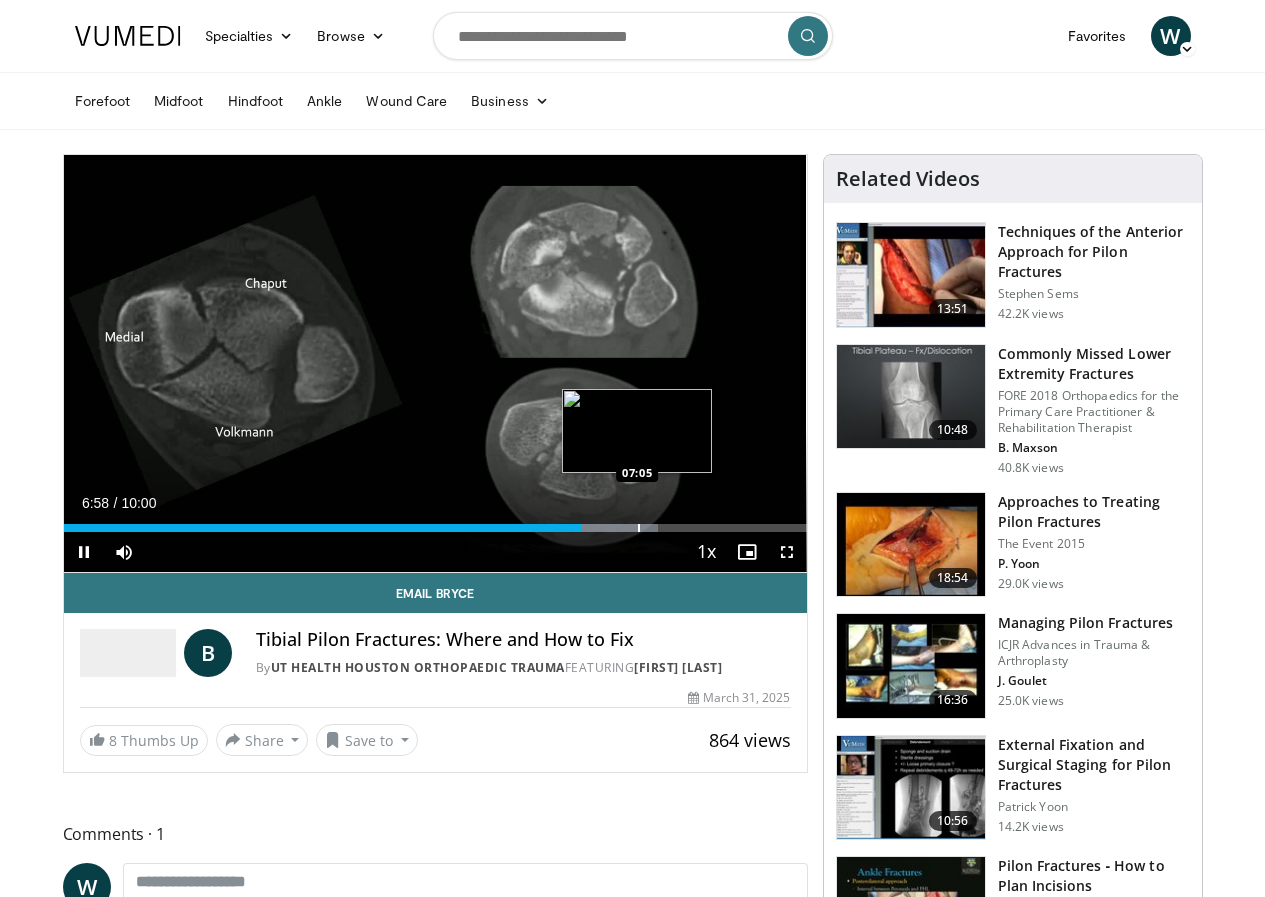 click on "**********" at bounding box center (435, 364) 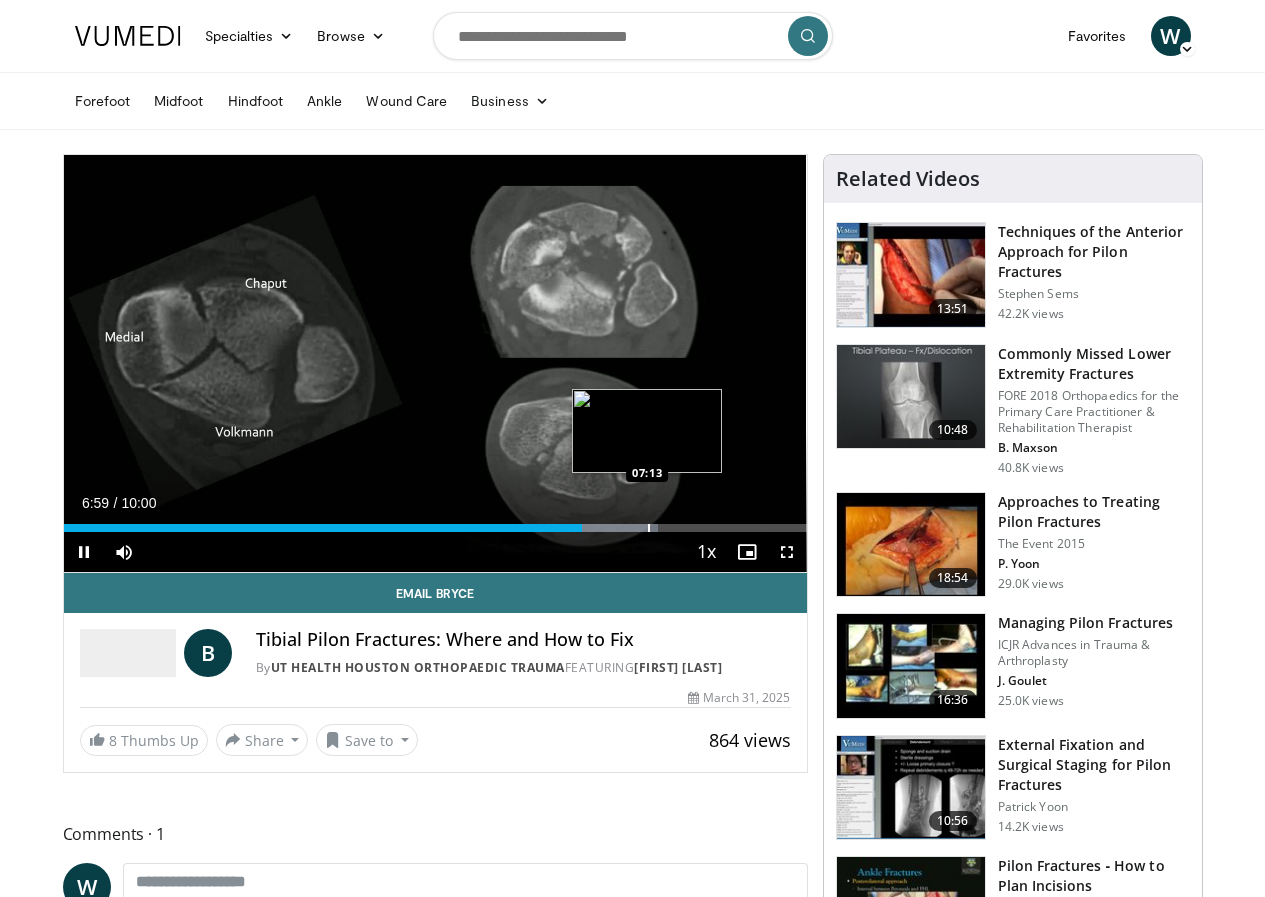 click at bounding box center (649, 528) 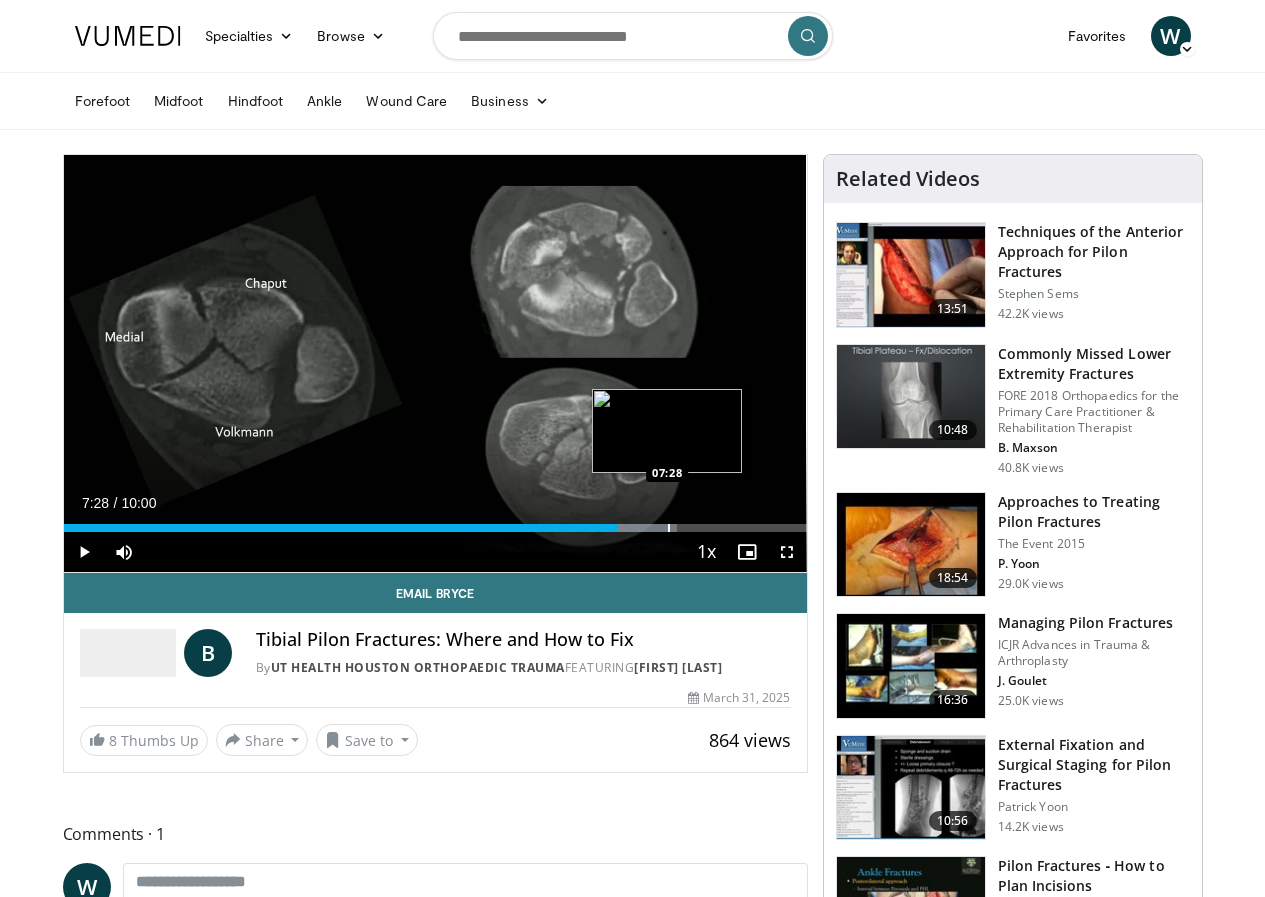 click at bounding box center (669, 528) 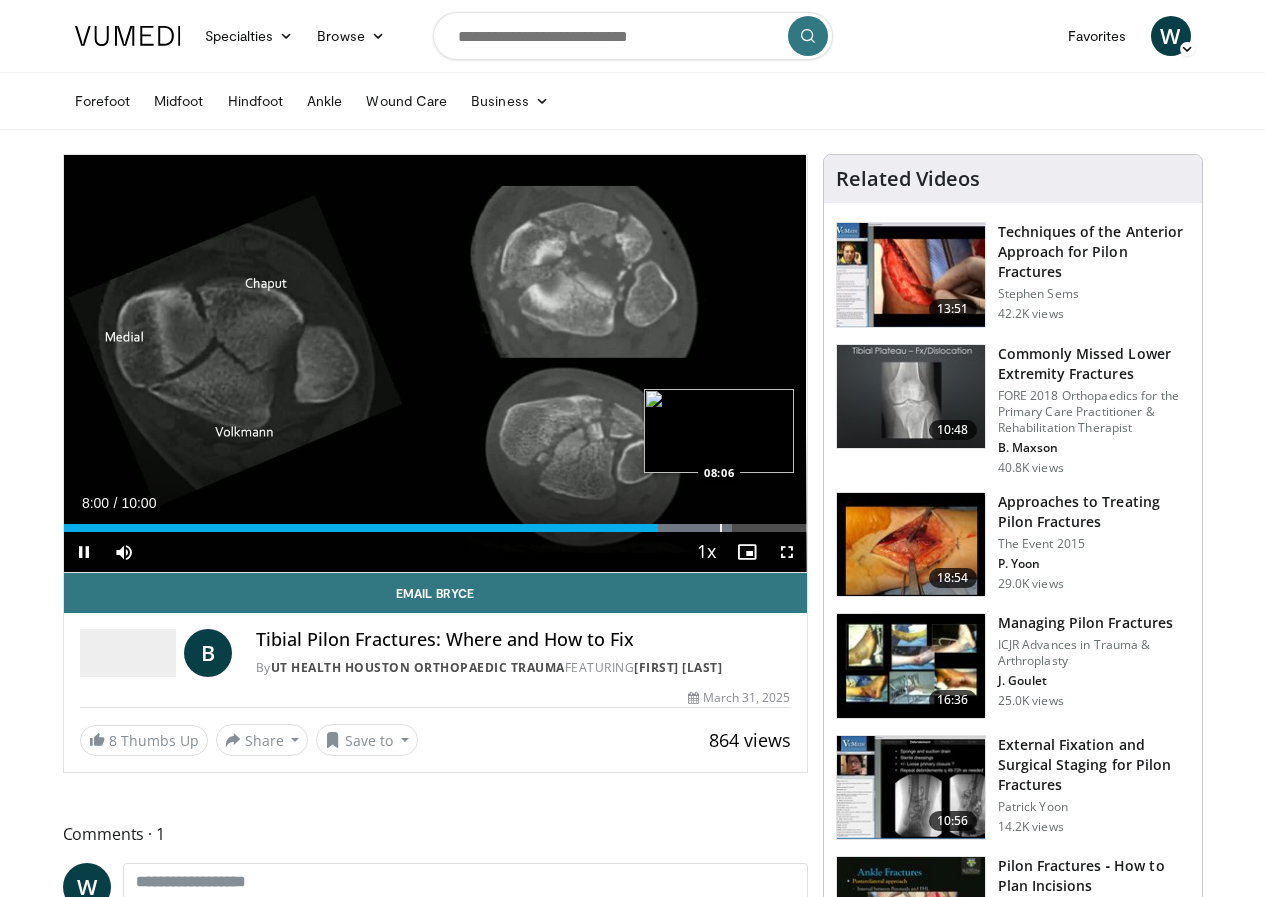 click on "**********" at bounding box center [435, 364] 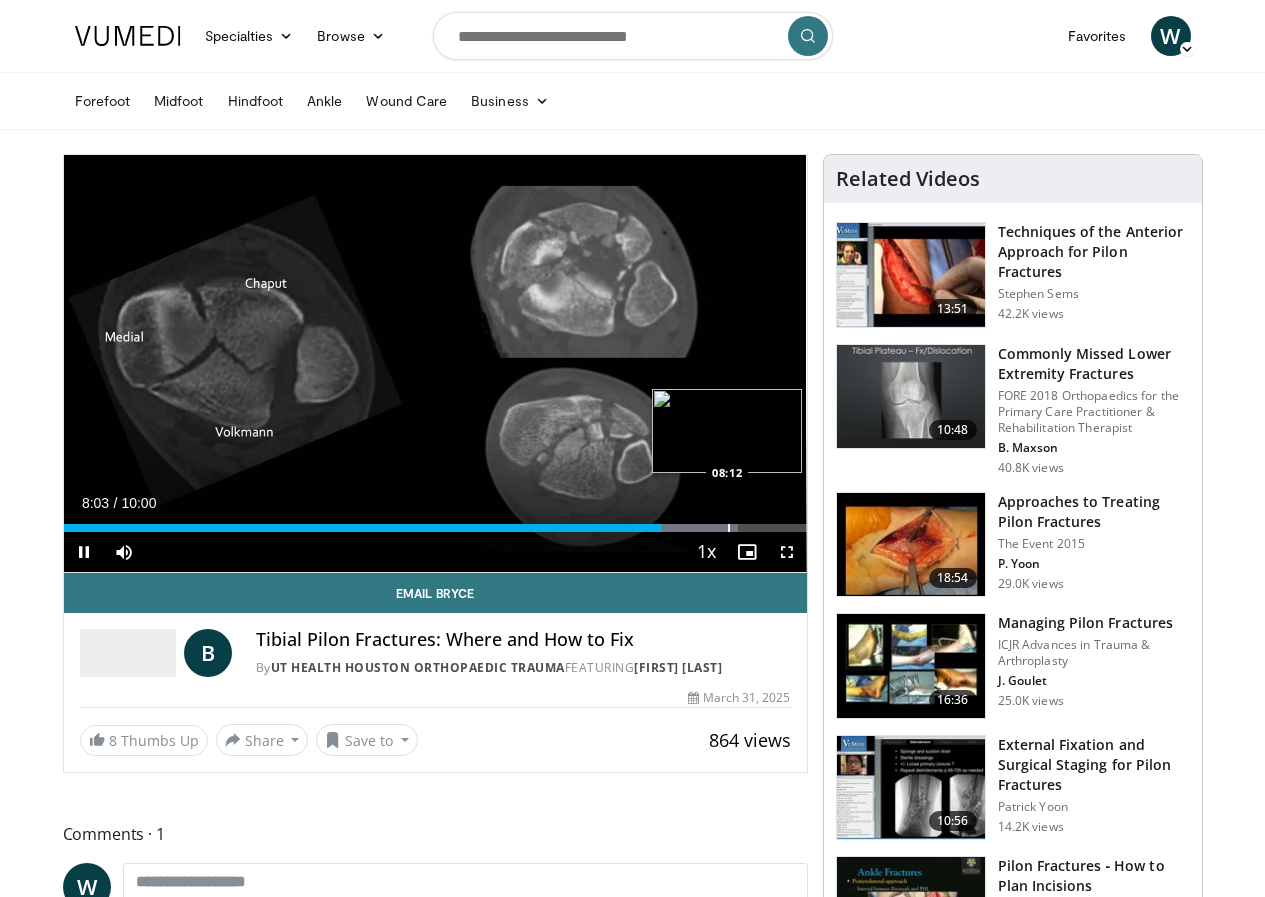 click at bounding box center (729, 528) 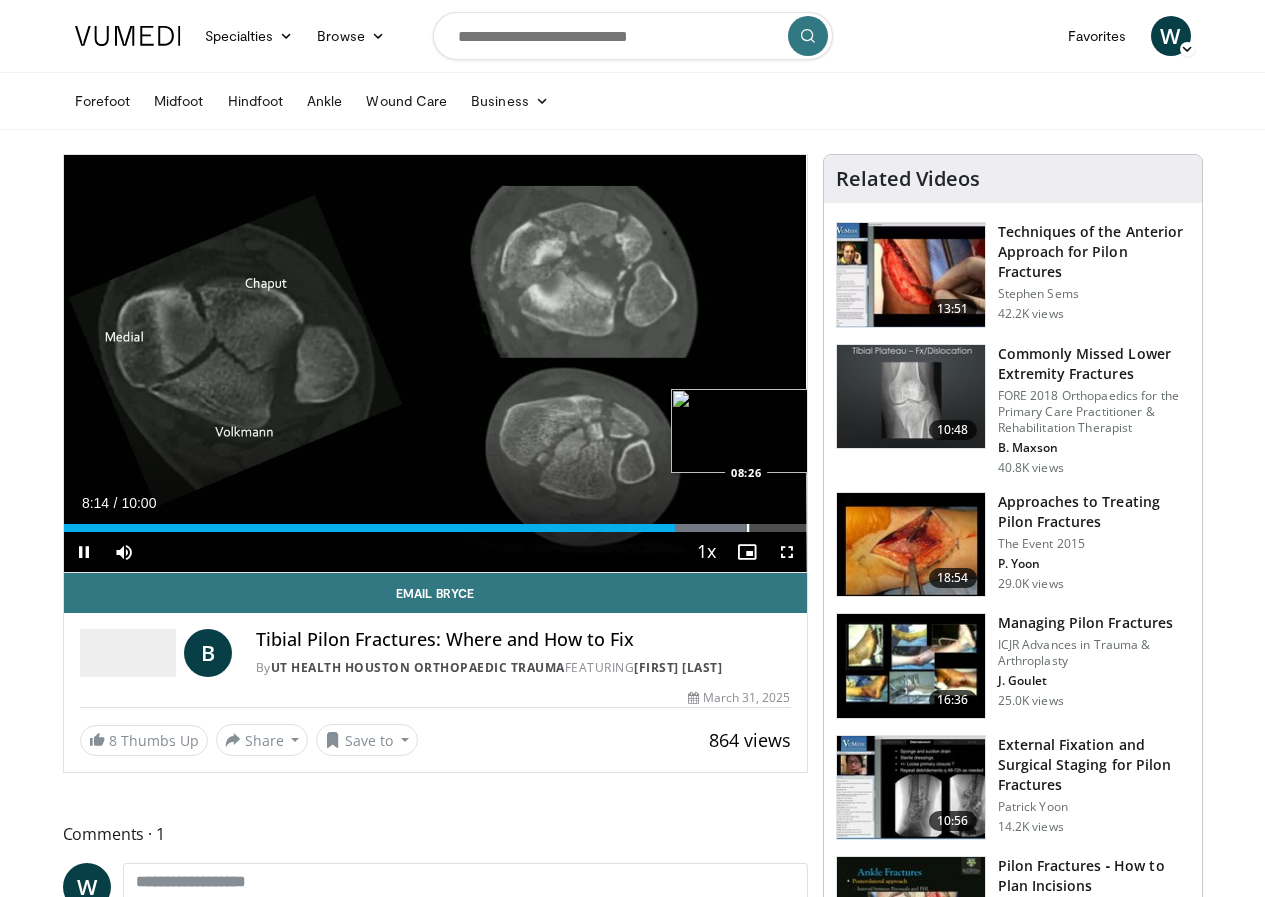 click at bounding box center [748, 528] 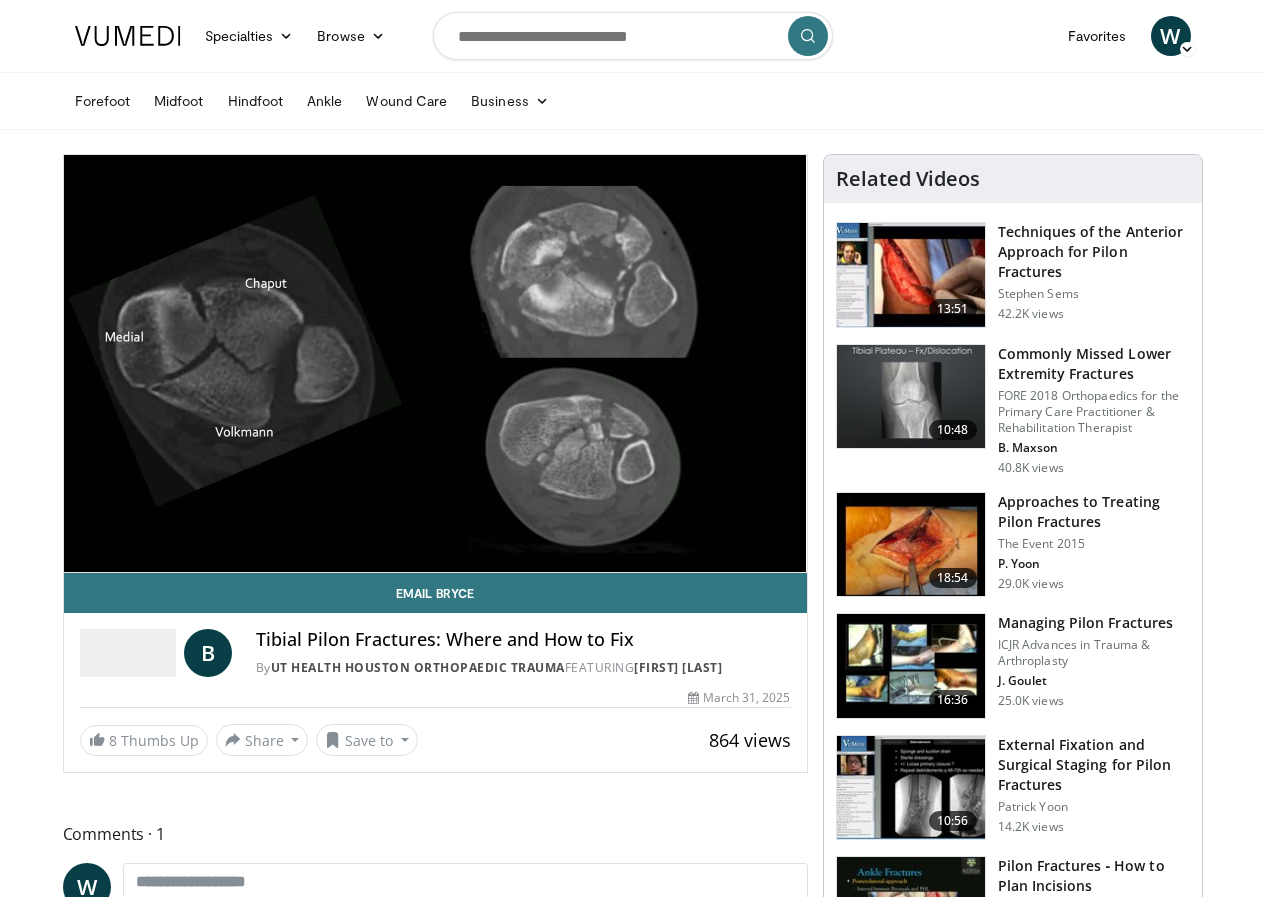 click on "10 seconds
Tap to unmute" at bounding box center (435, 363) 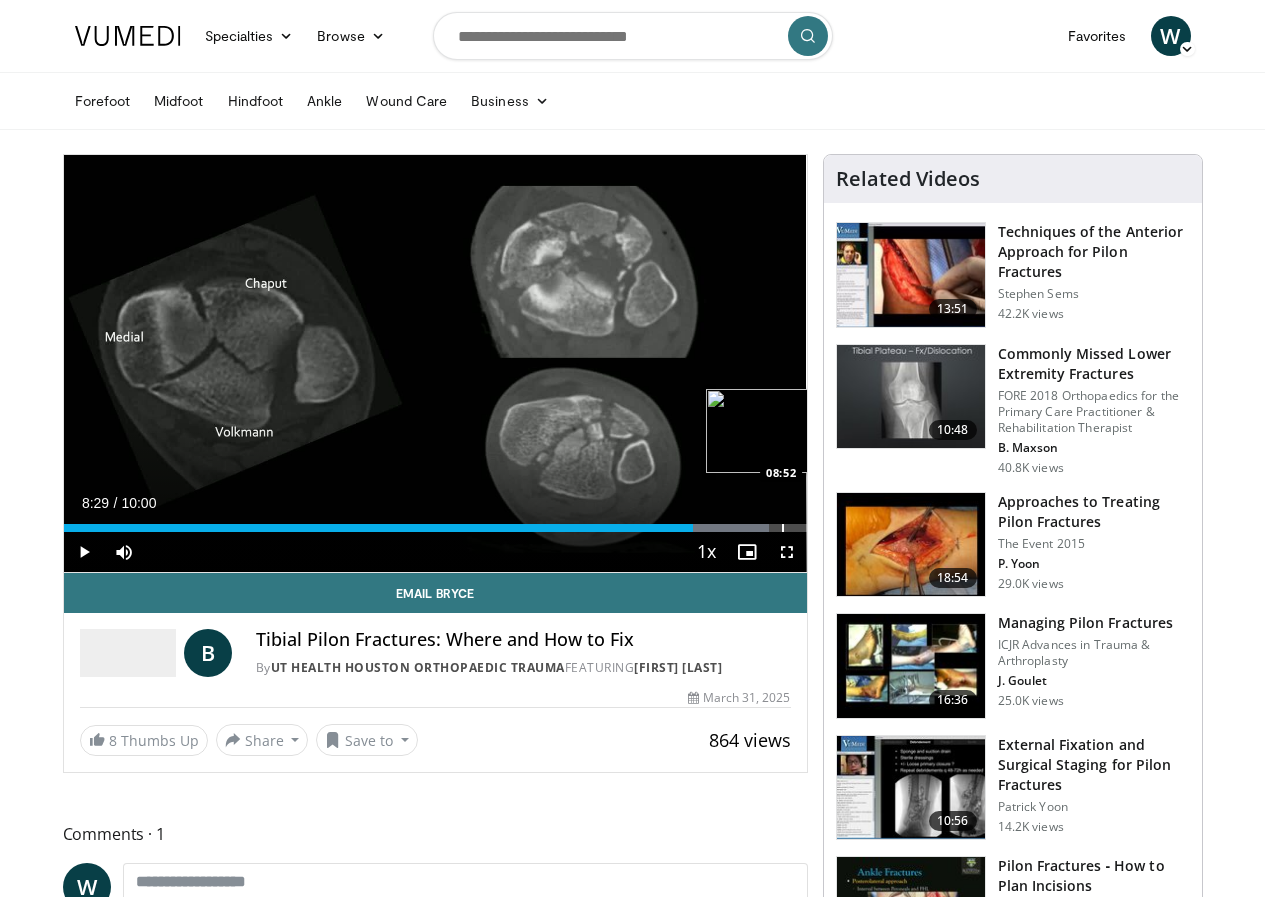 click on "Loaded :  94.94% 08:29 08:52" at bounding box center (435, 522) 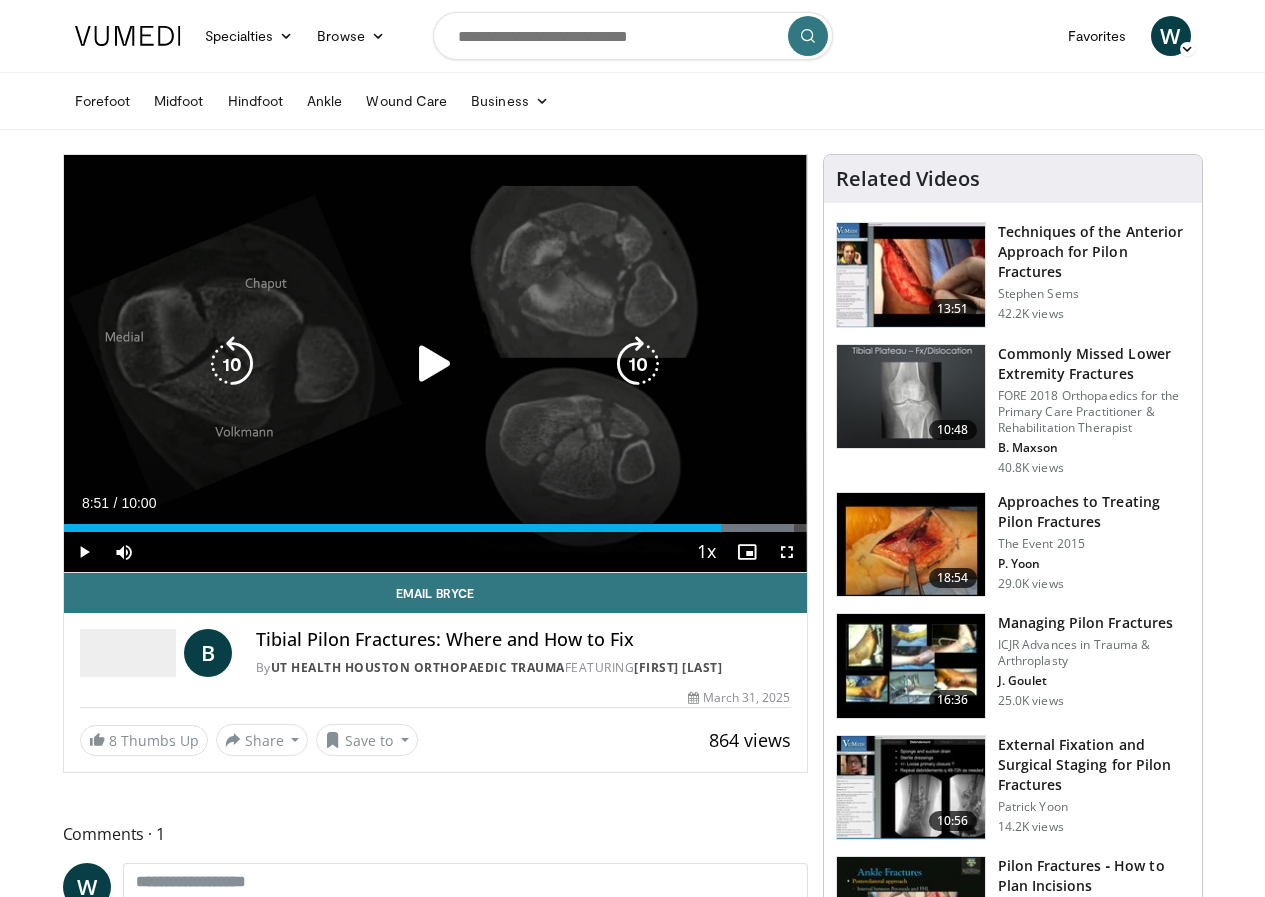 click on "10 seconds
Tap to unmute" at bounding box center [435, 363] 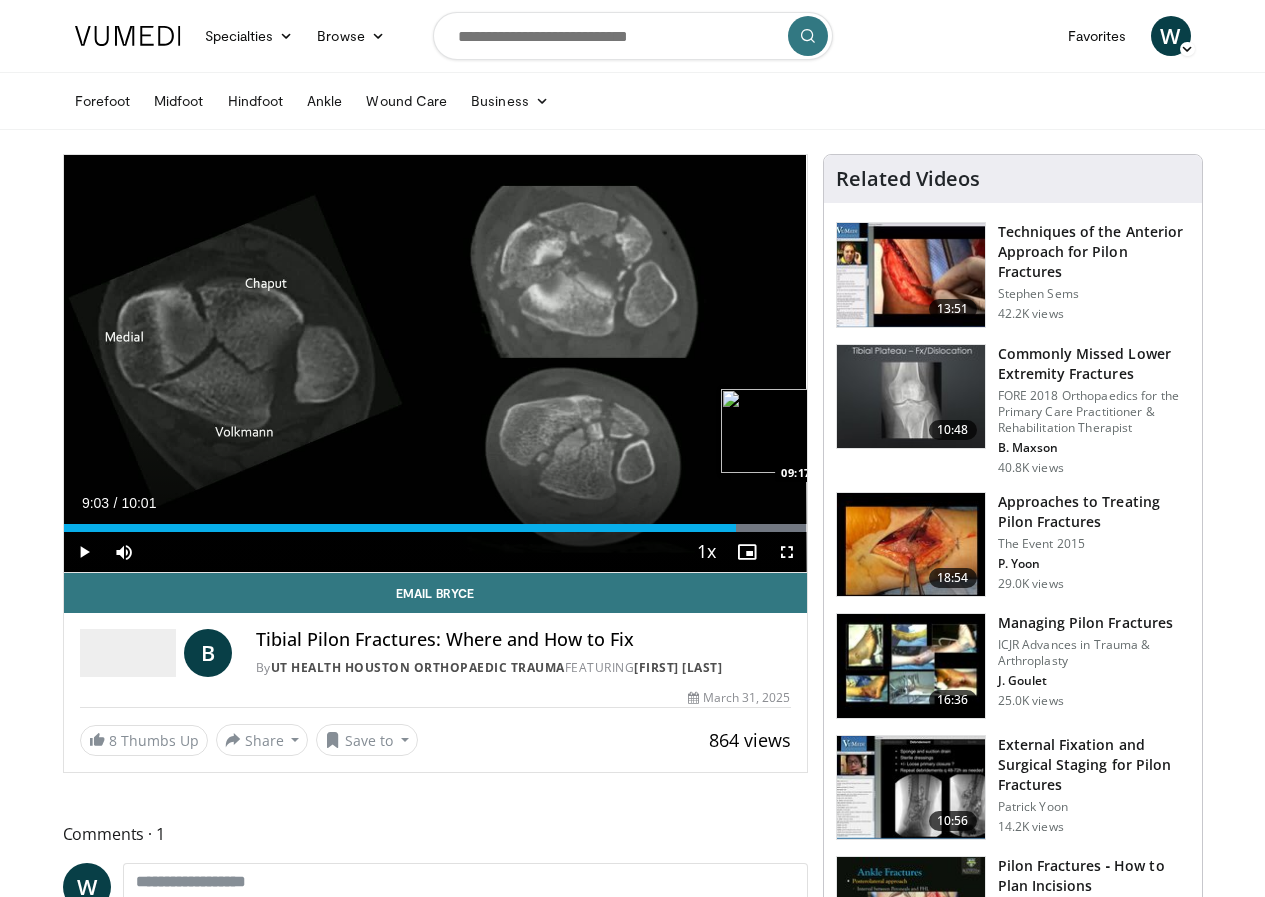 click on "Loaded :  100.00% 09:03 09:17" at bounding box center (435, 522) 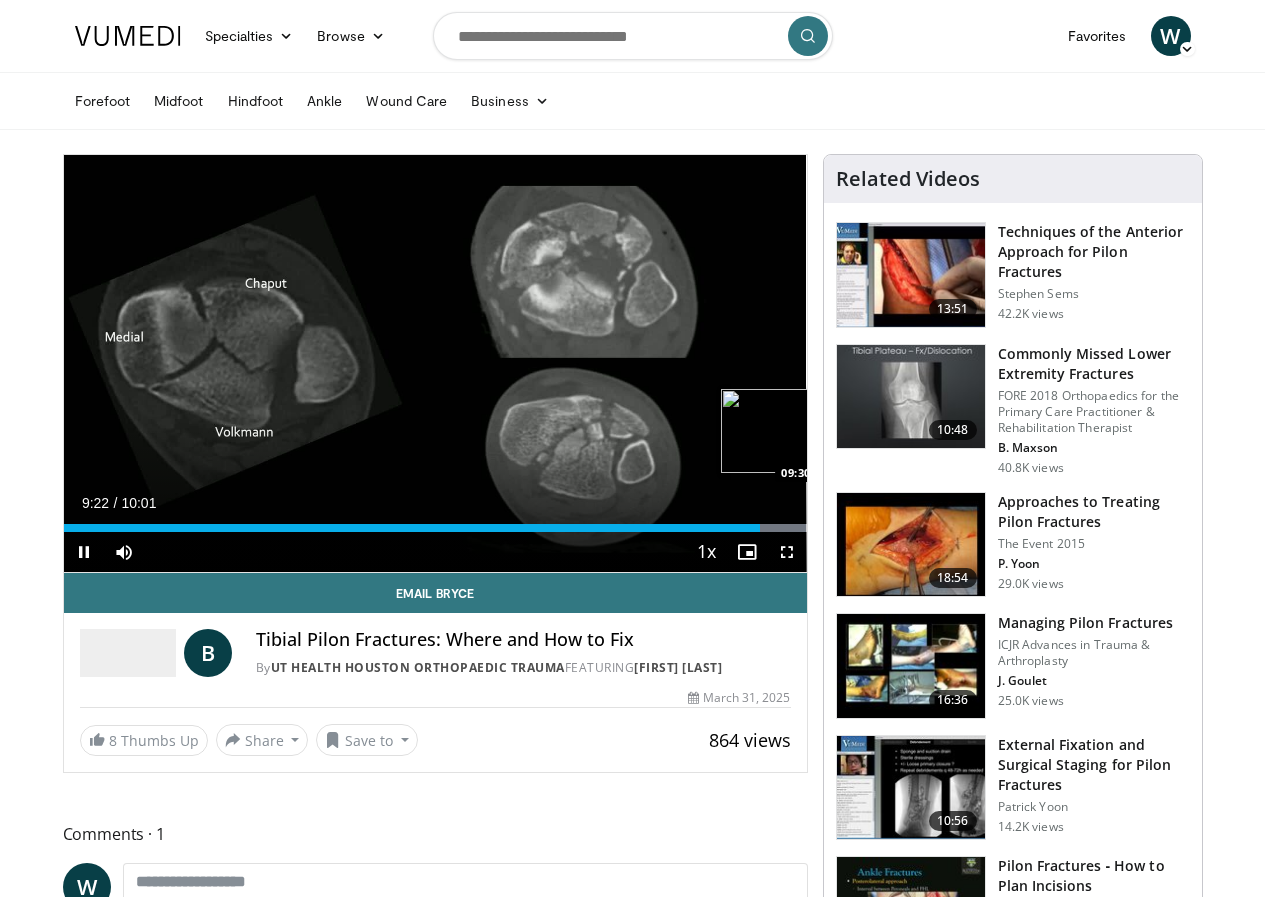click at bounding box center [834, 528] 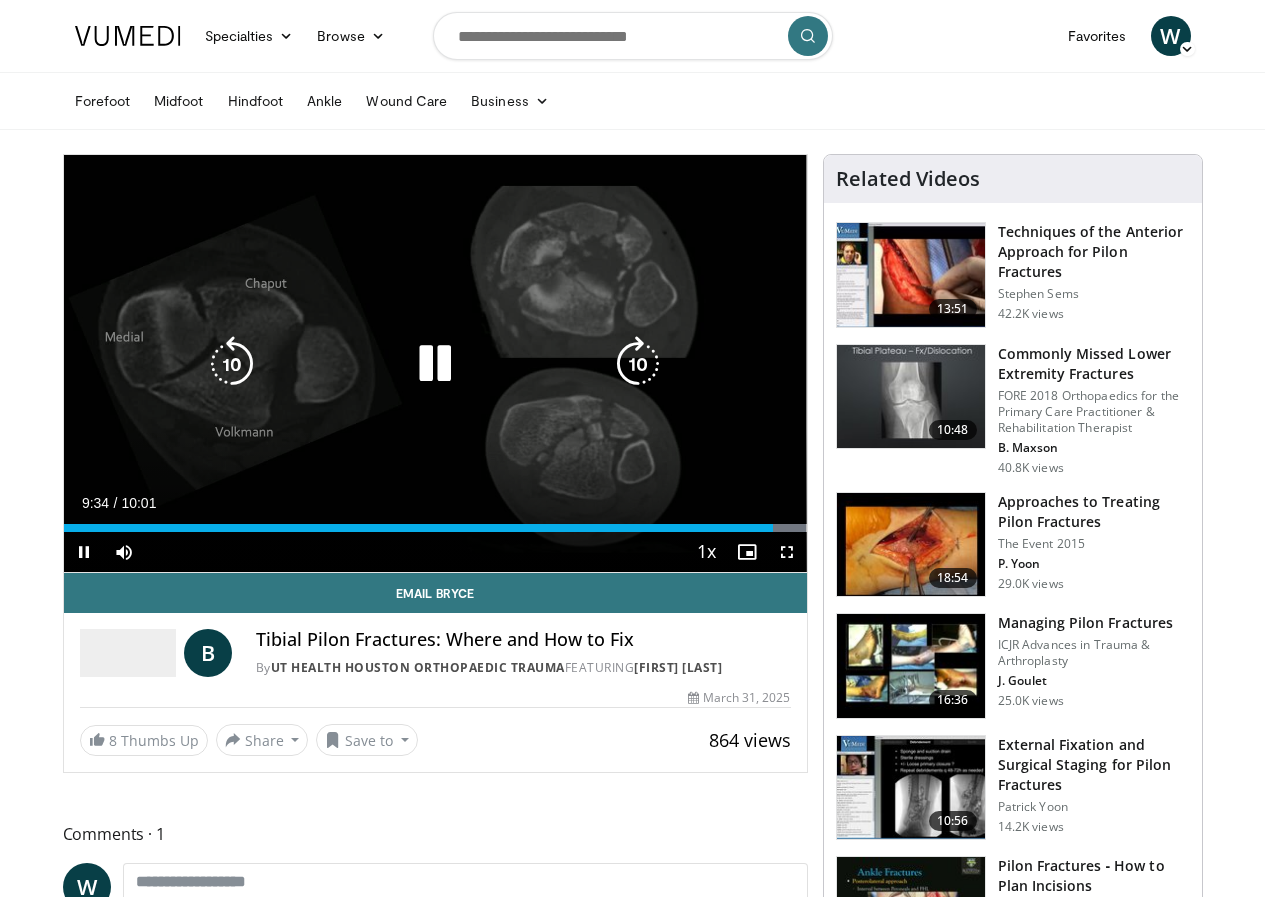 click at bounding box center [435, 364] 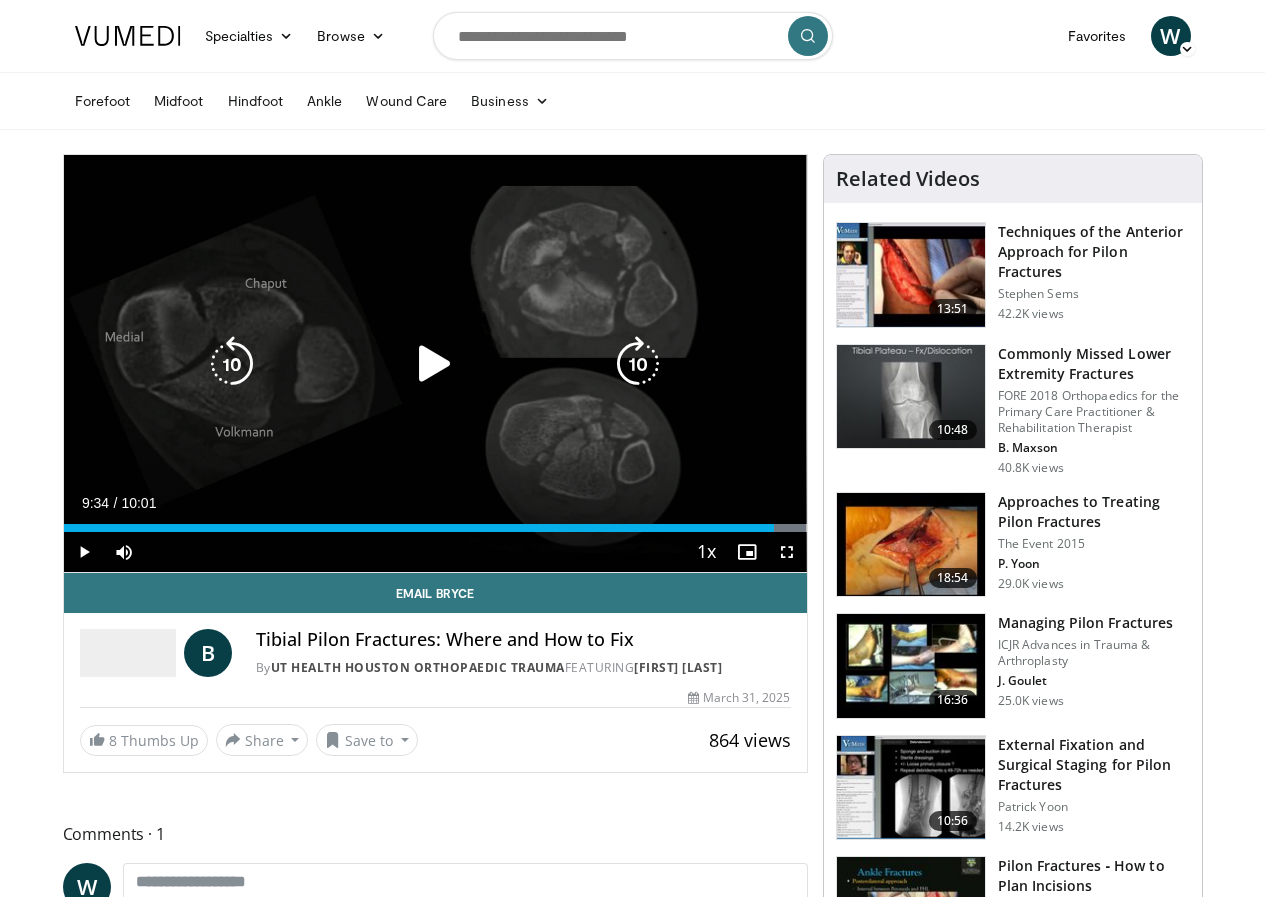 click on "10 seconds
Tap to unmute" at bounding box center (435, 363) 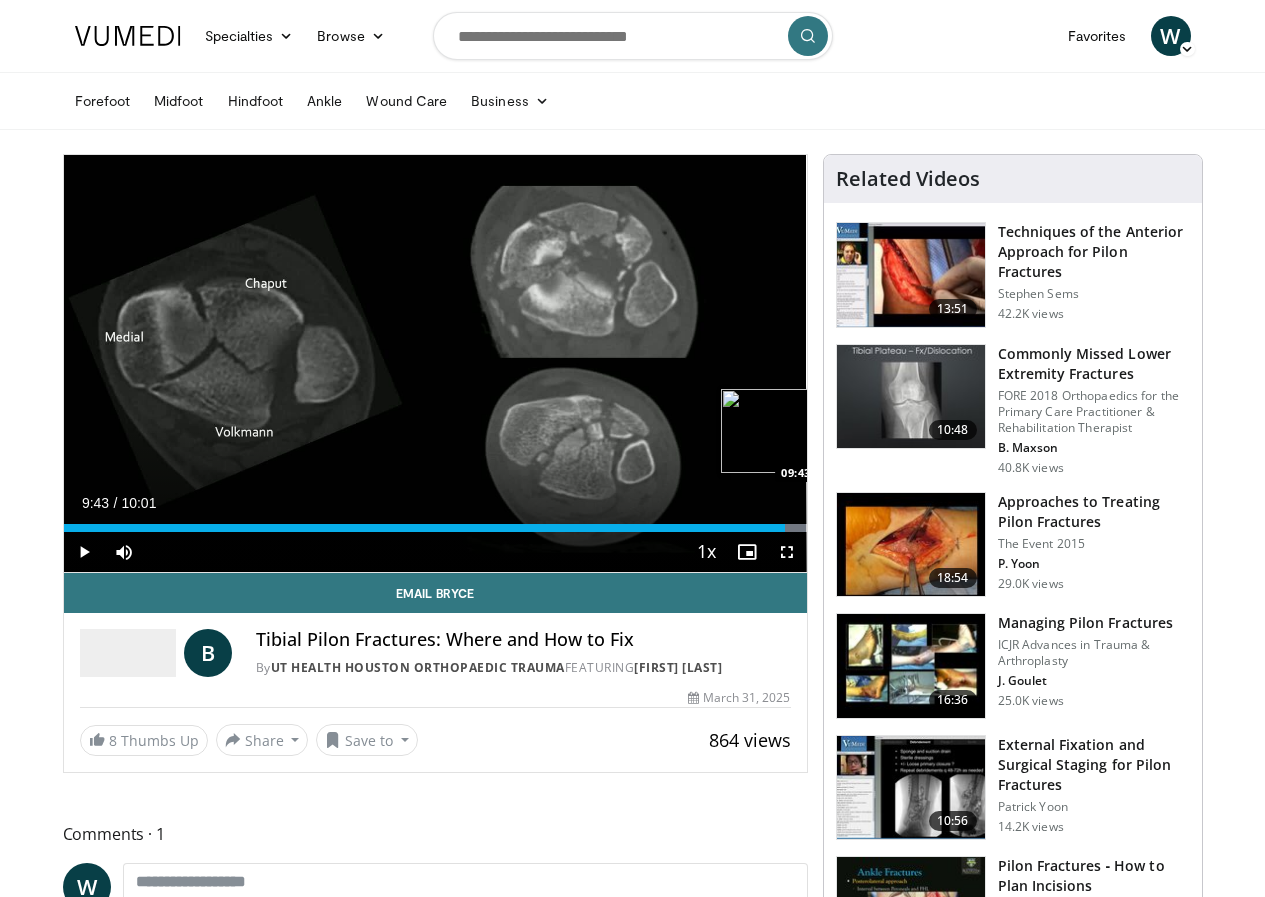 click at bounding box center [851, 528] 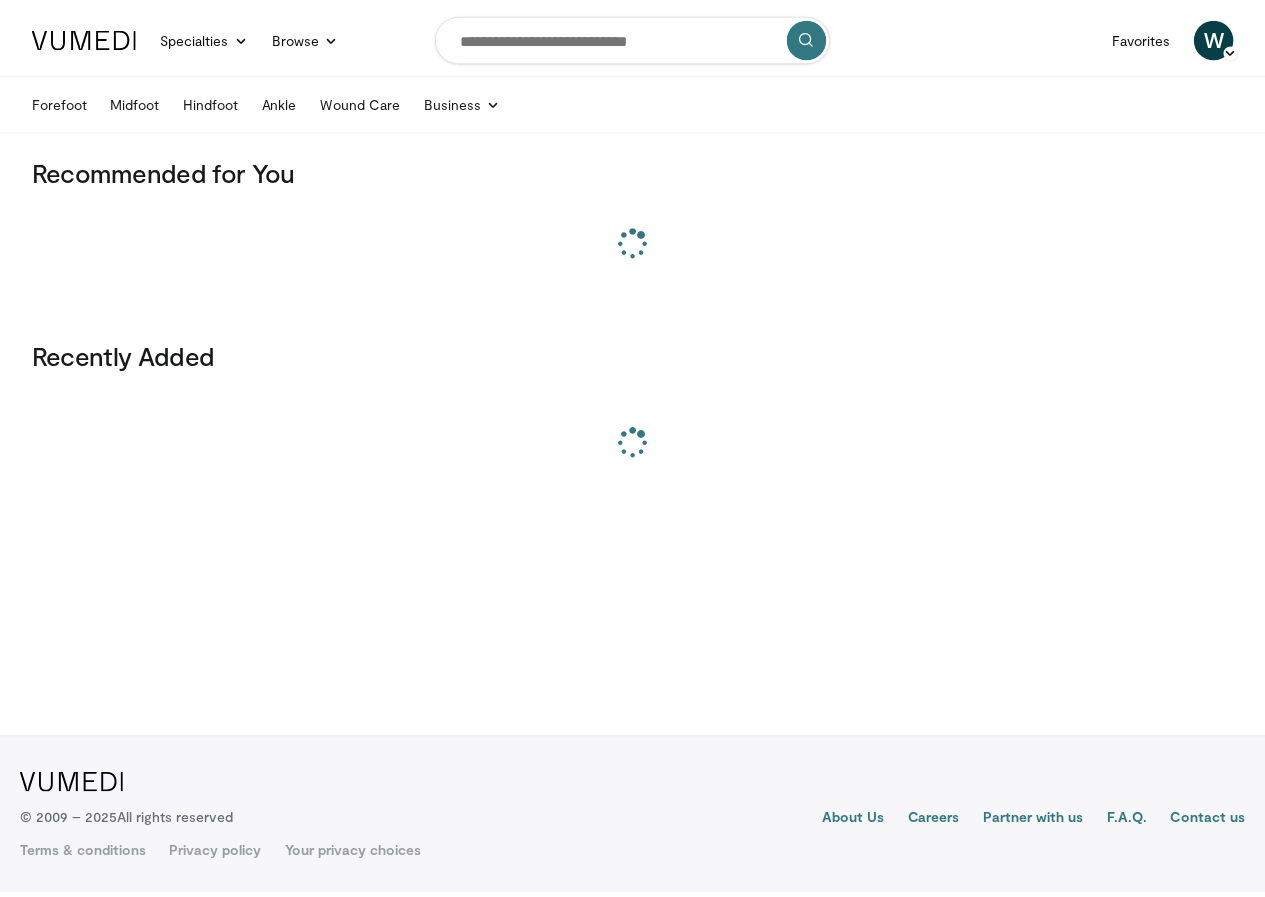 scroll, scrollTop: 0, scrollLeft: 0, axis: both 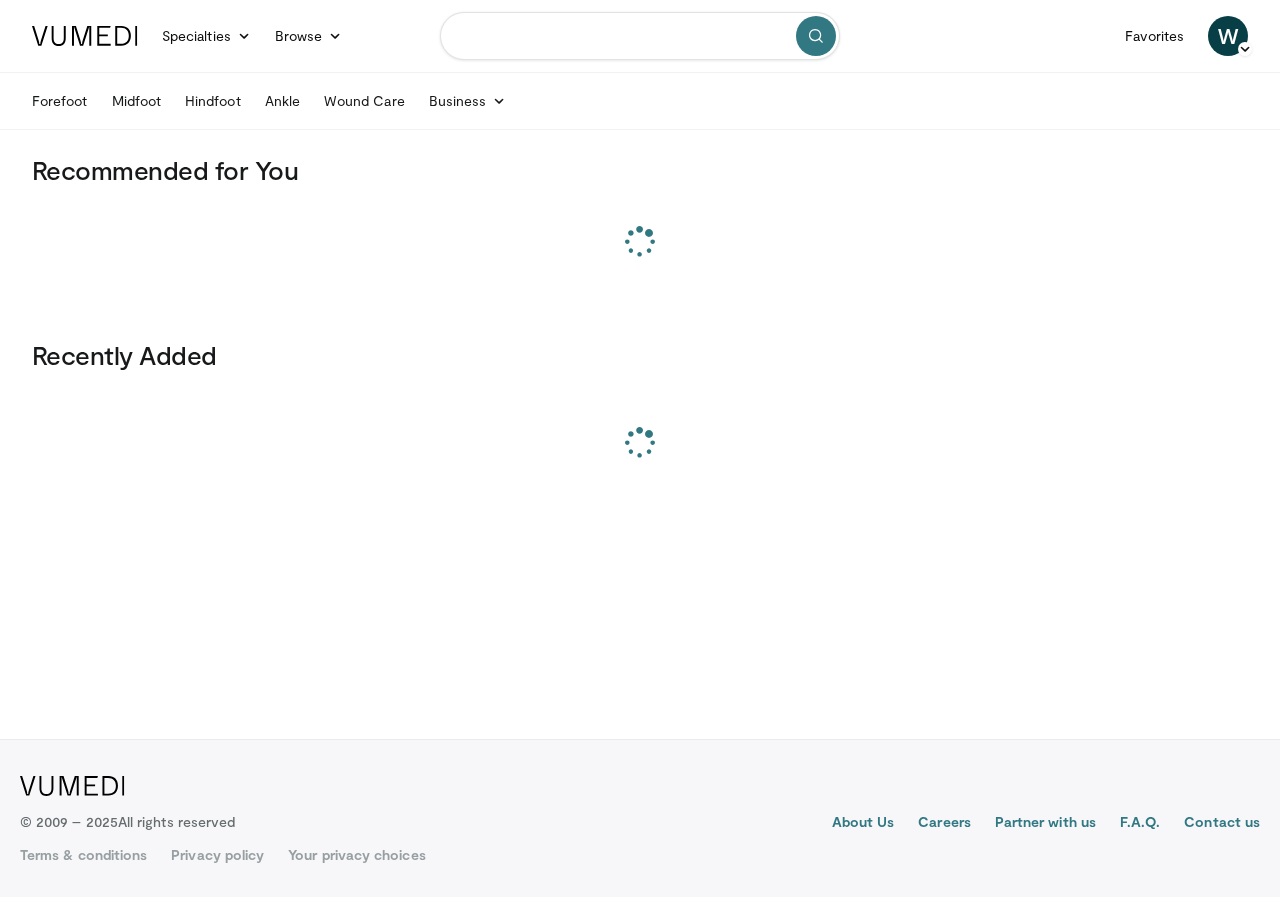 click at bounding box center [640, 36] 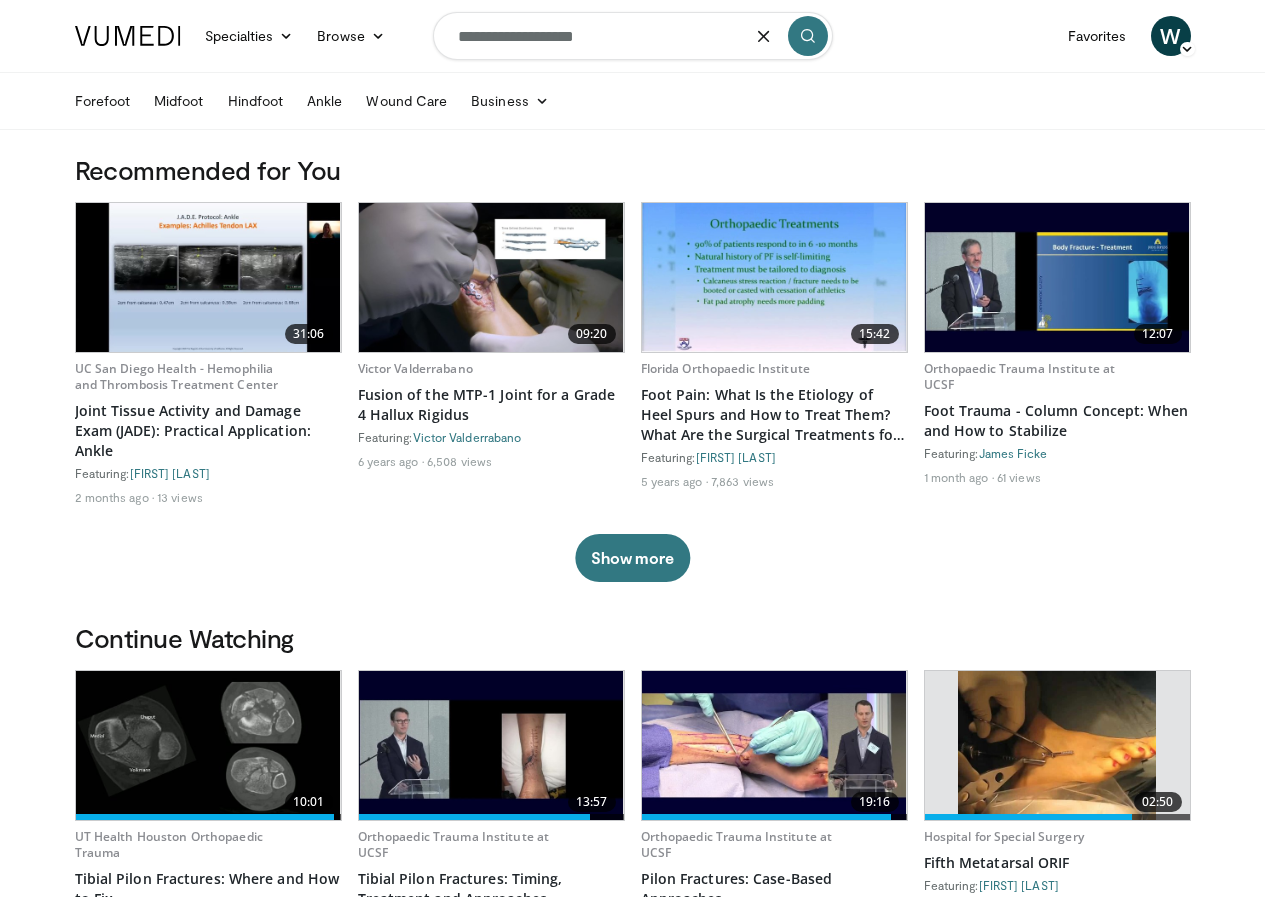 type on "**********" 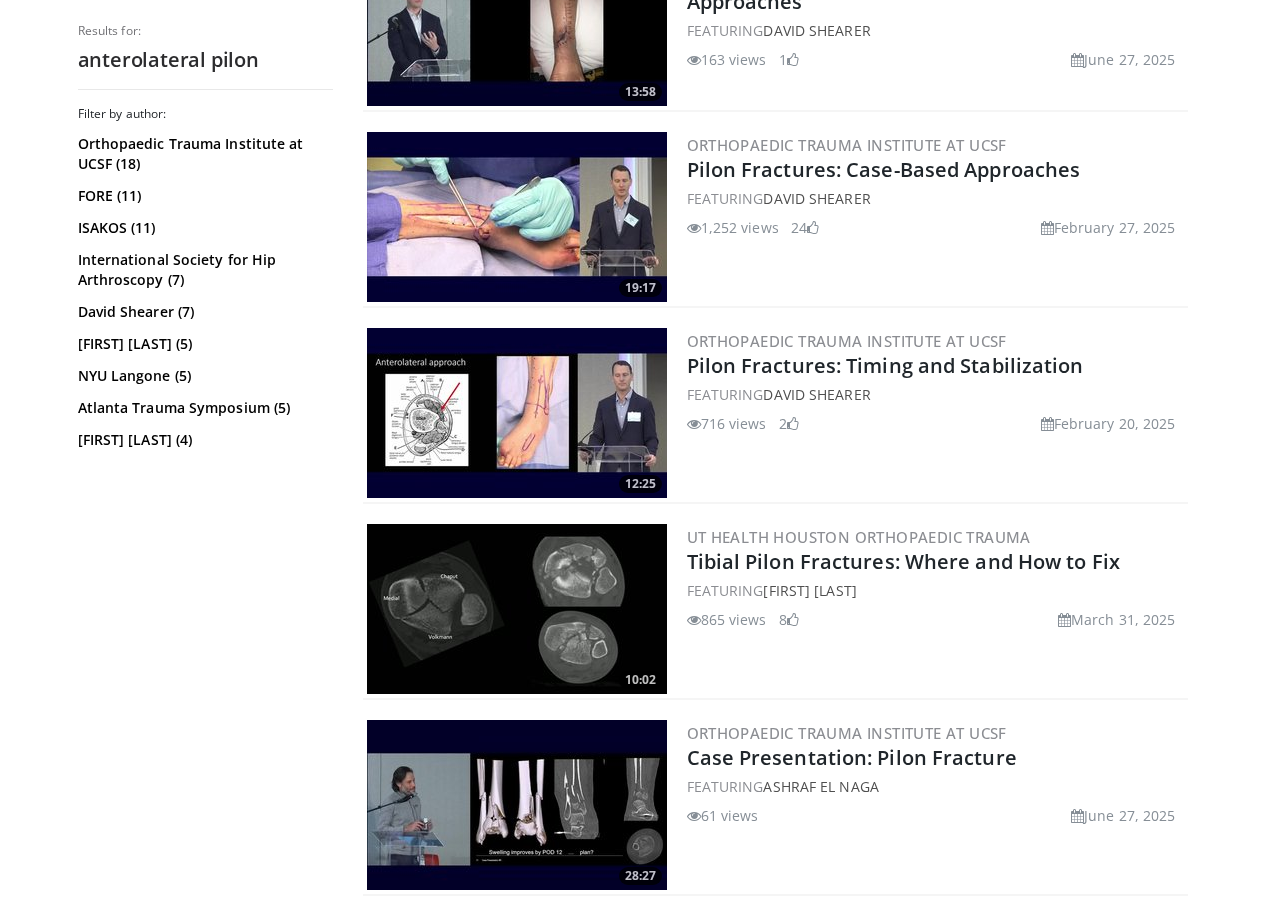 scroll, scrollTop: 0, scrollLeft: 0, axis: both 